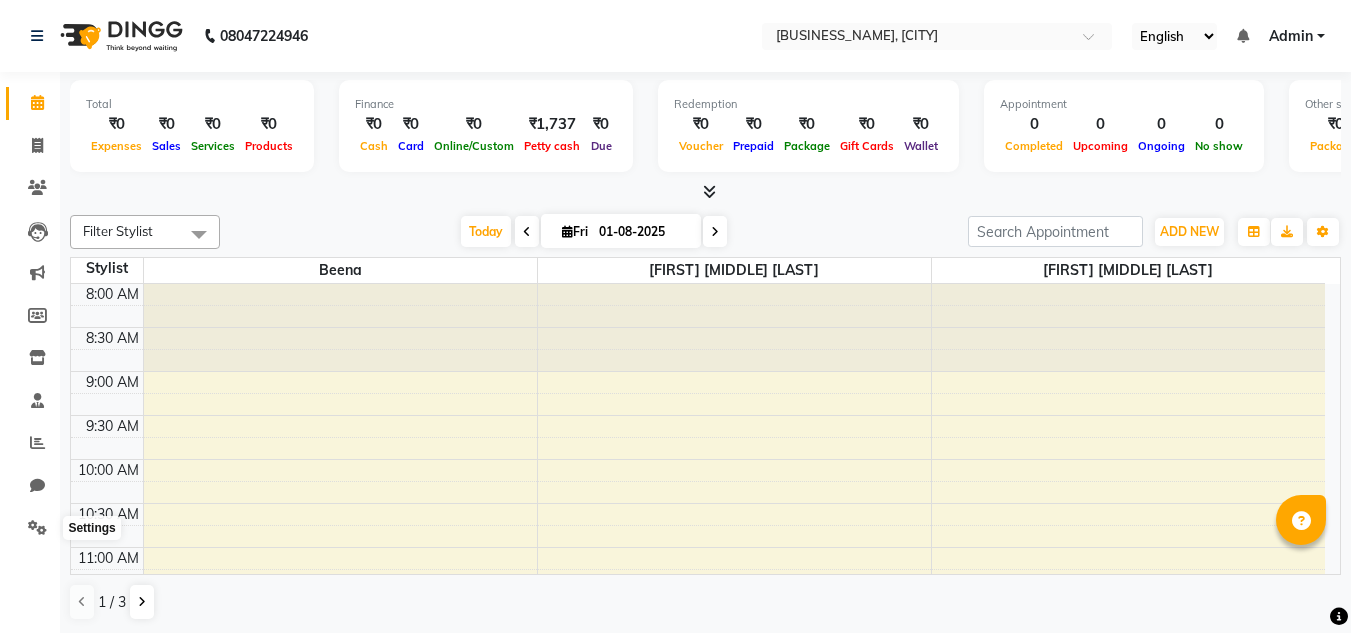 scroll, scrollTop: 0, scrollLeft: 0, axis: both 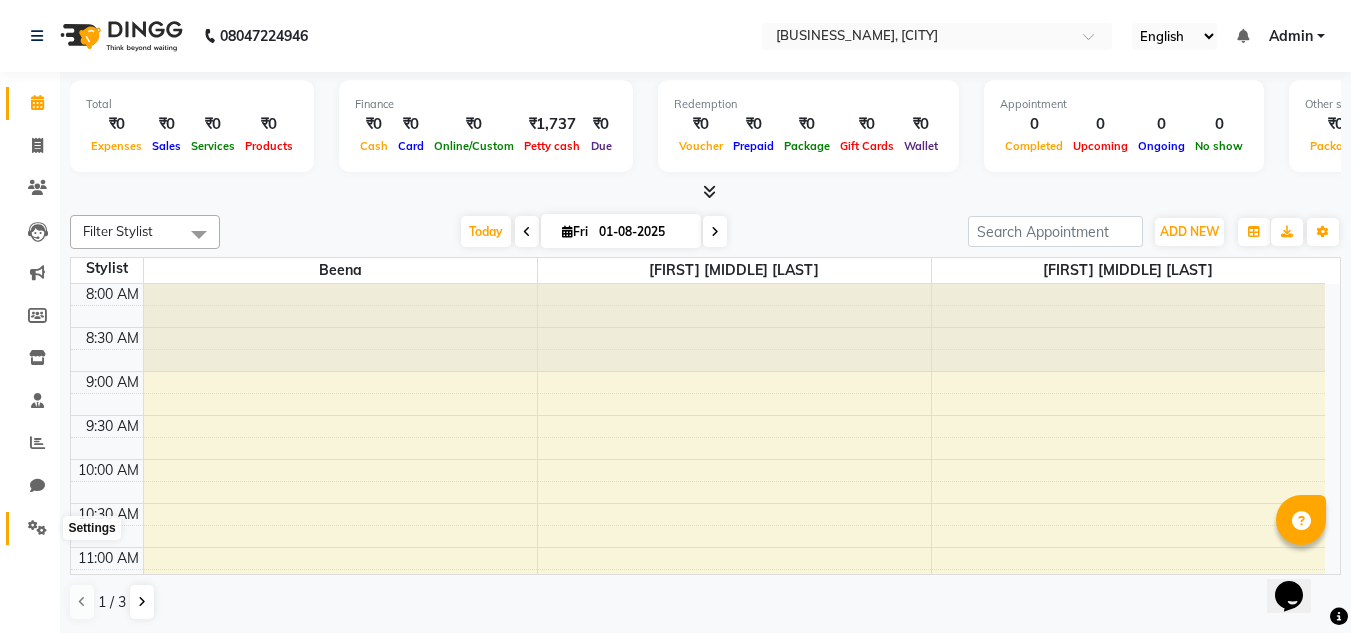 click 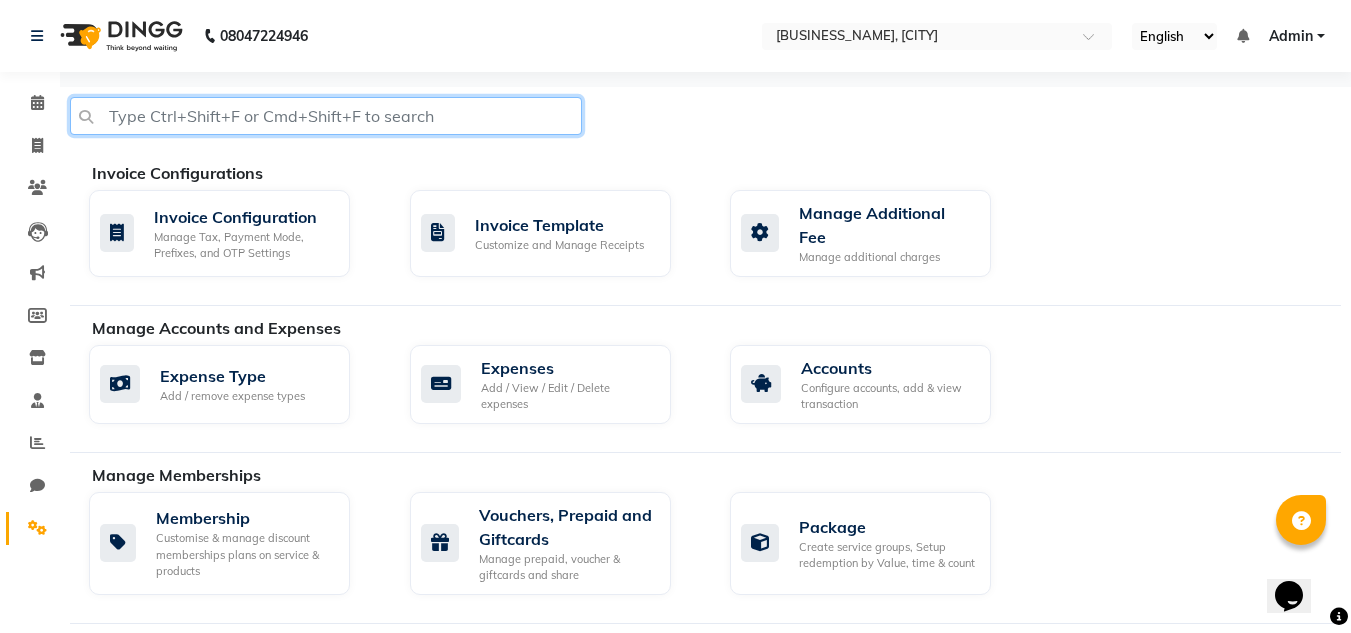 click 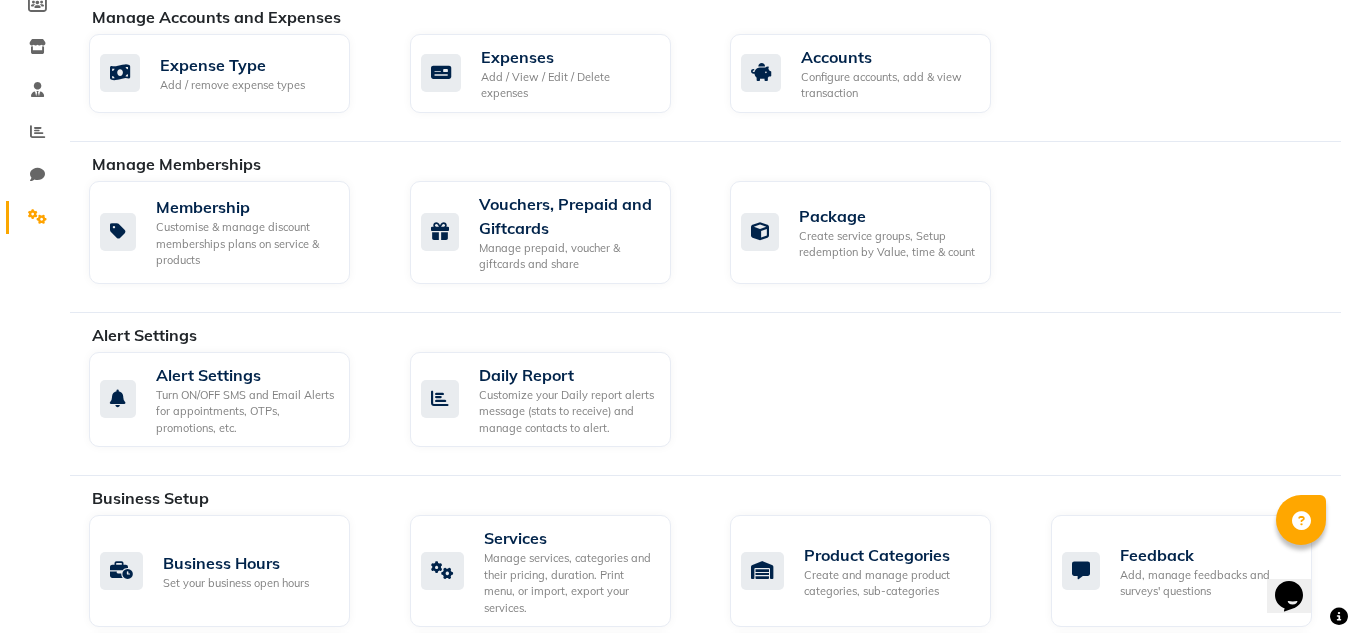 scroll, scrollTop: 106, scrollLeft: 0, axis: vertical 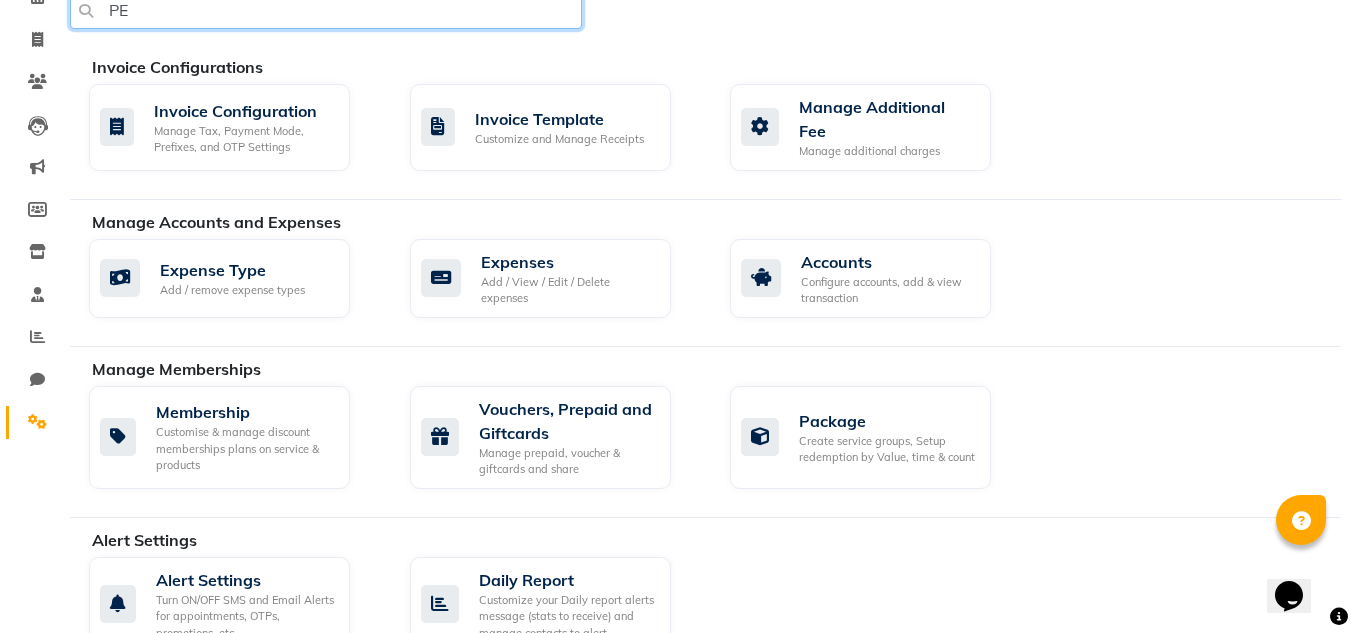 type on "P" 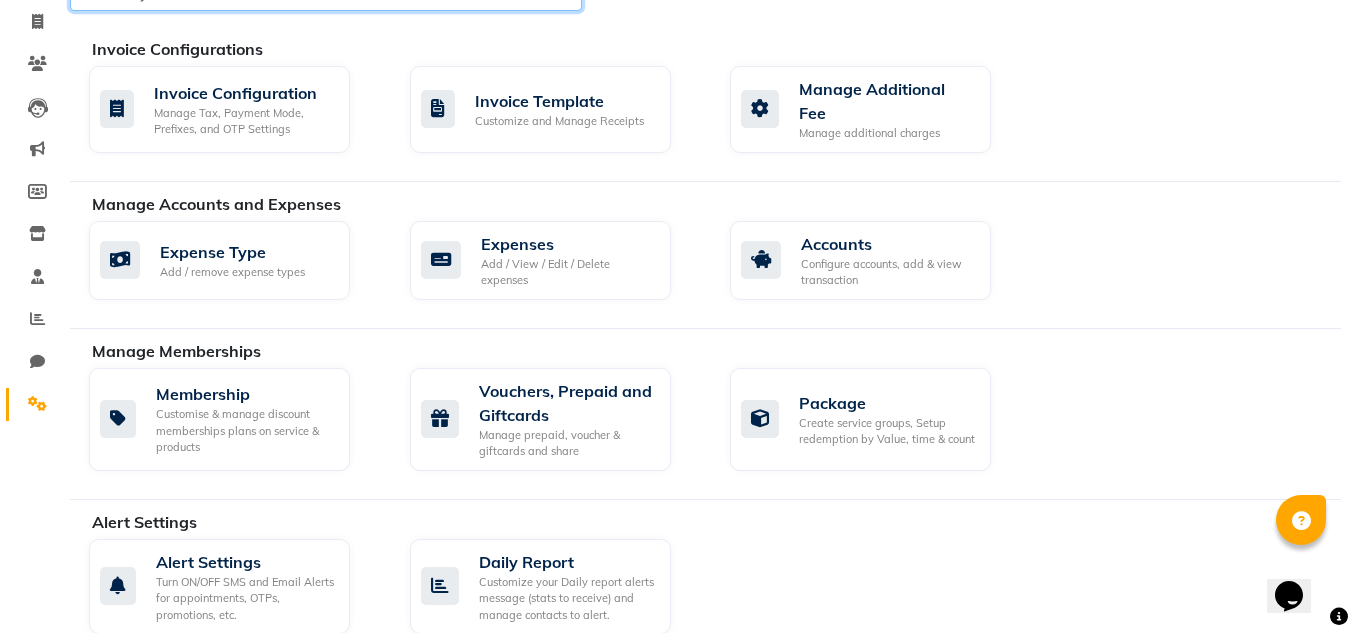 scroll, scrollTop: 0, scrollLeft: 0, axis: both 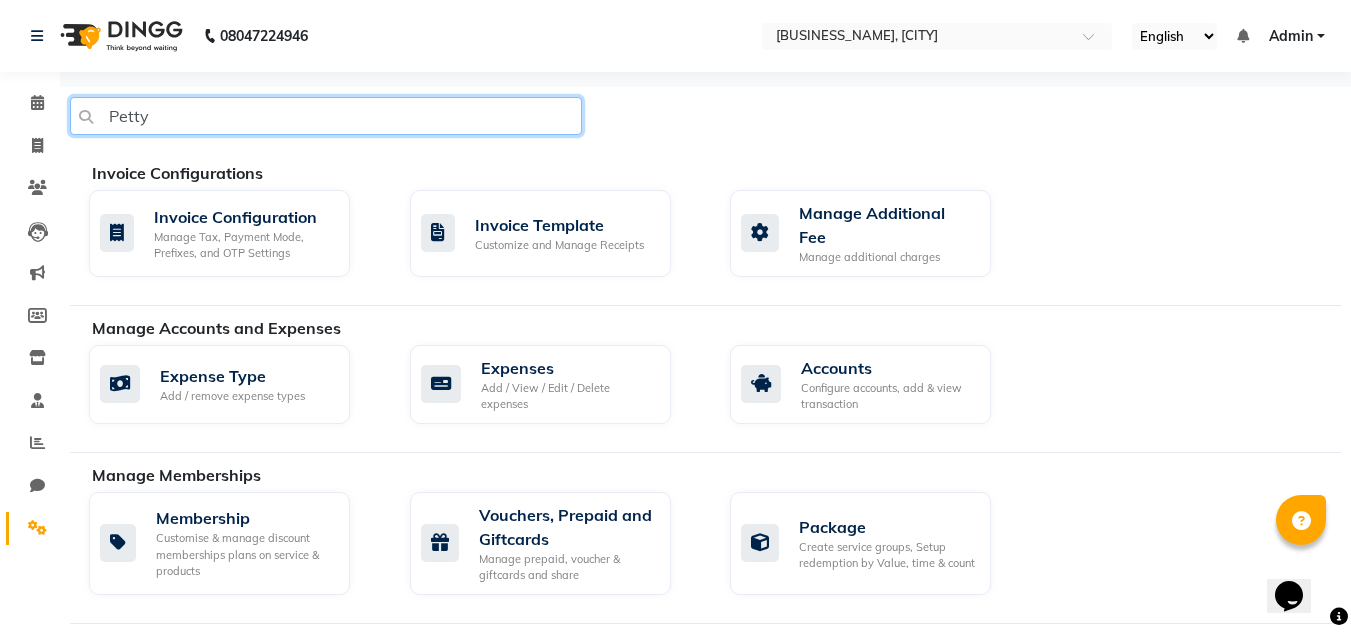 type on "Petty" 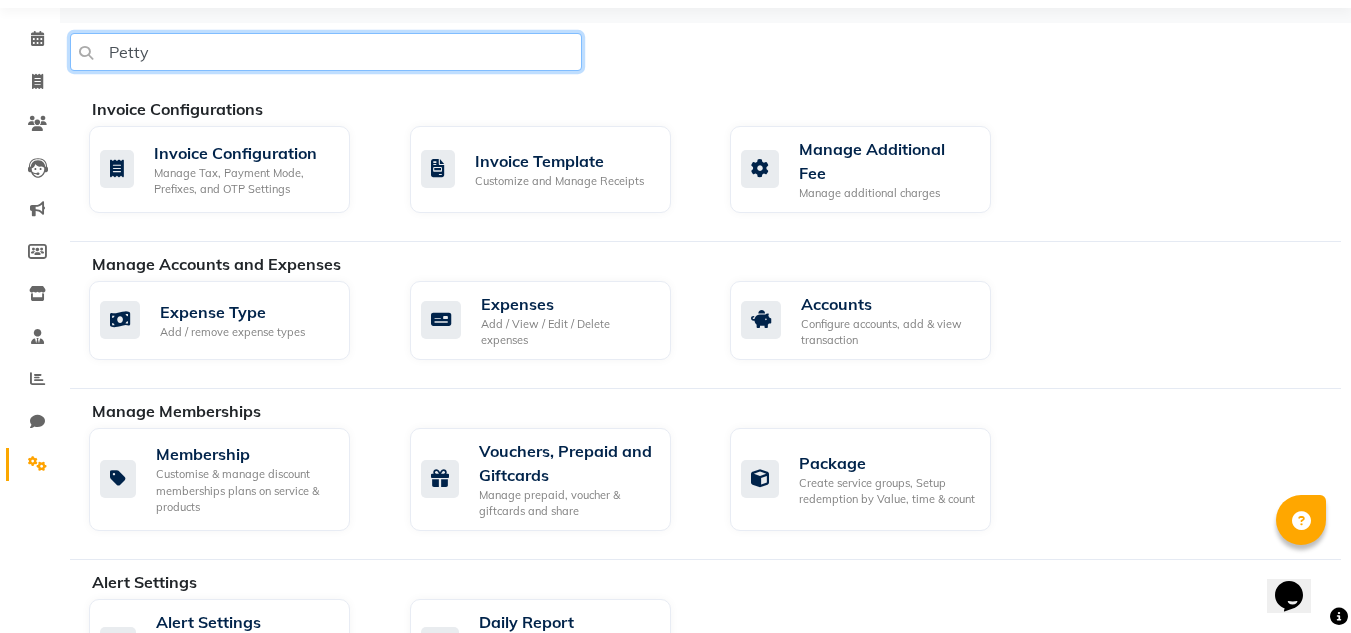 scroll, scrollTop: 0, scrollLeft: 0, axis: both 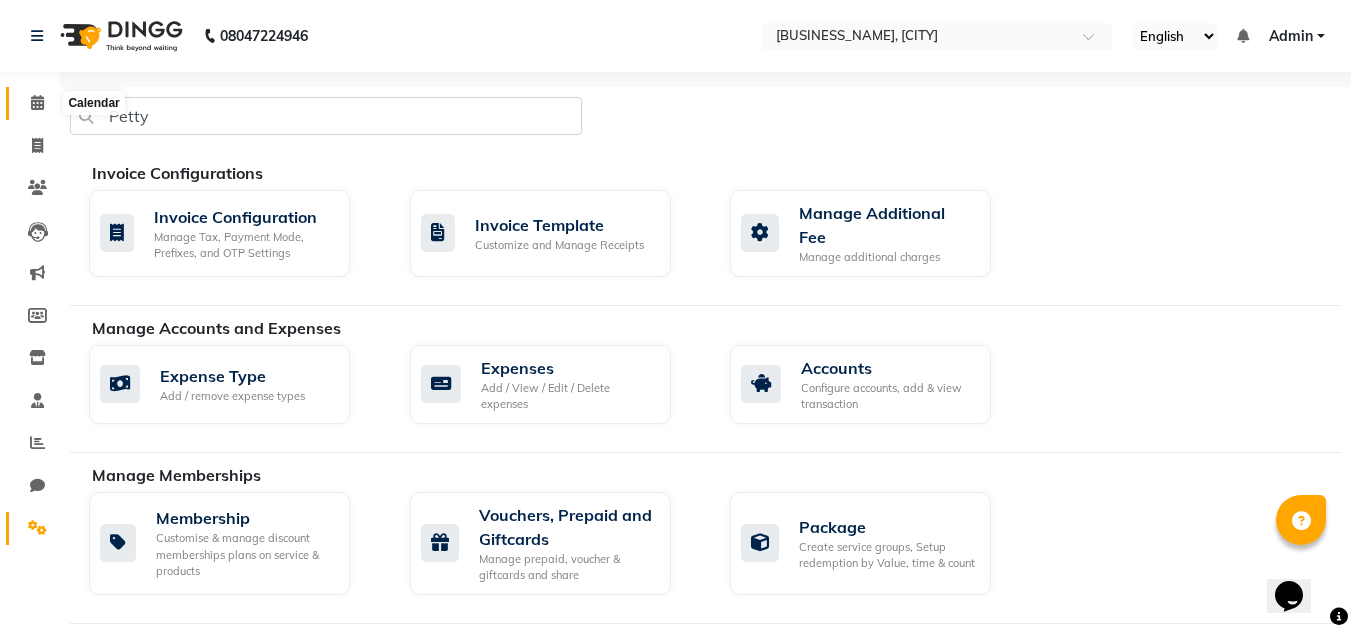 click 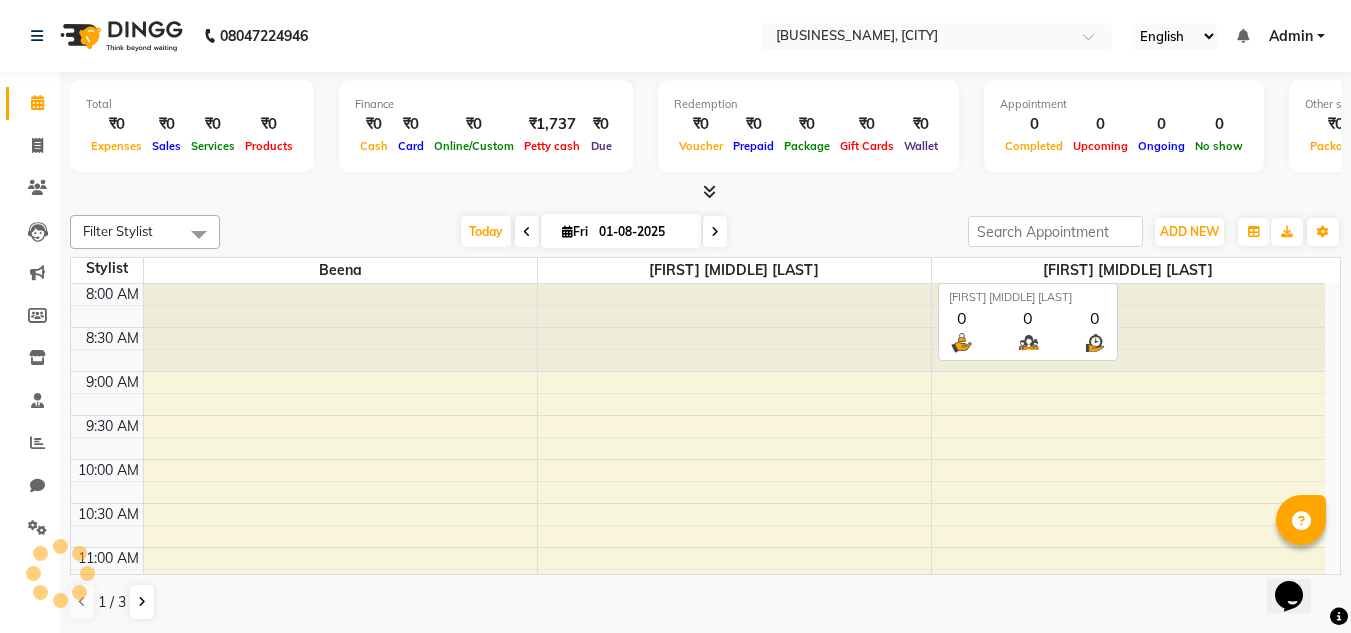 scroll, scrollTop: 853, scrollLeft: 0, axis: vertical 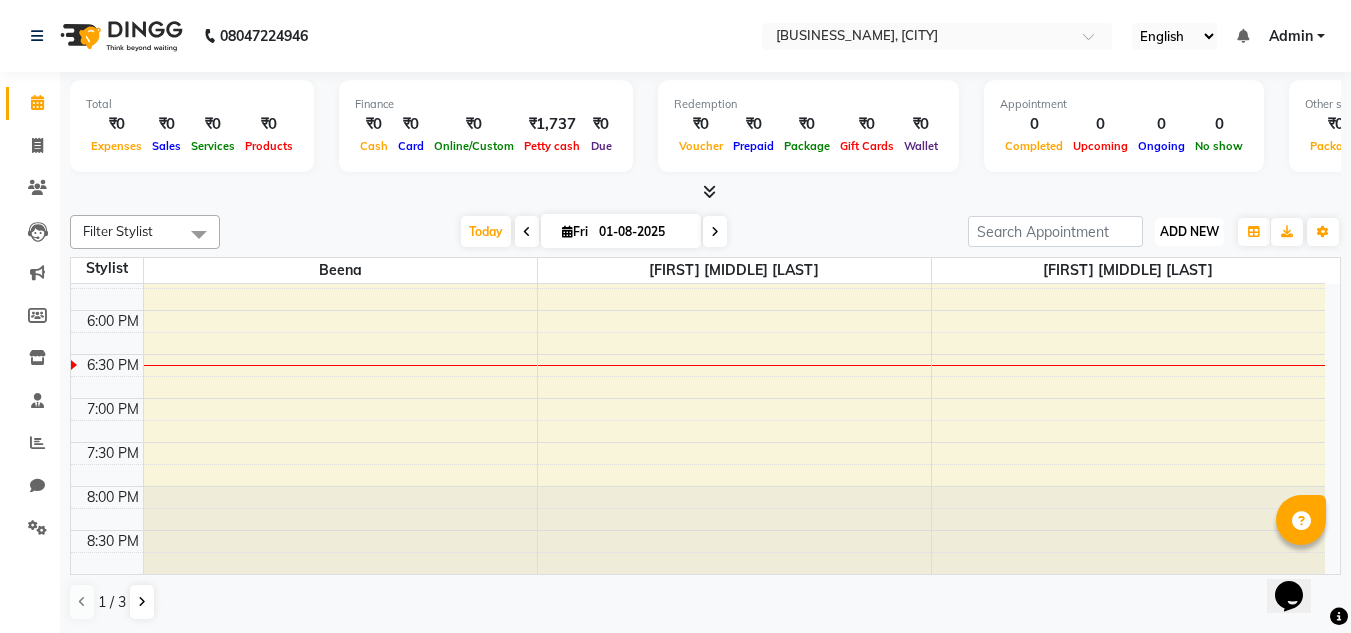 click on "ADD NEW" at bounding box center [1189, 231] 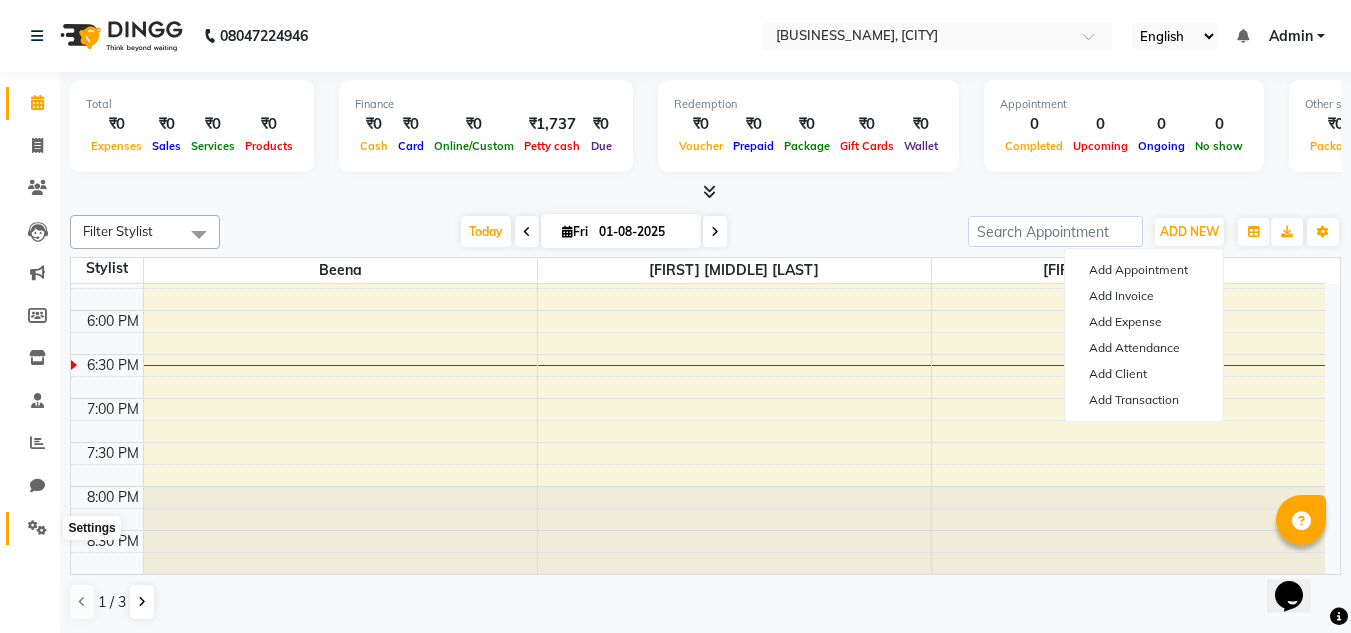 click 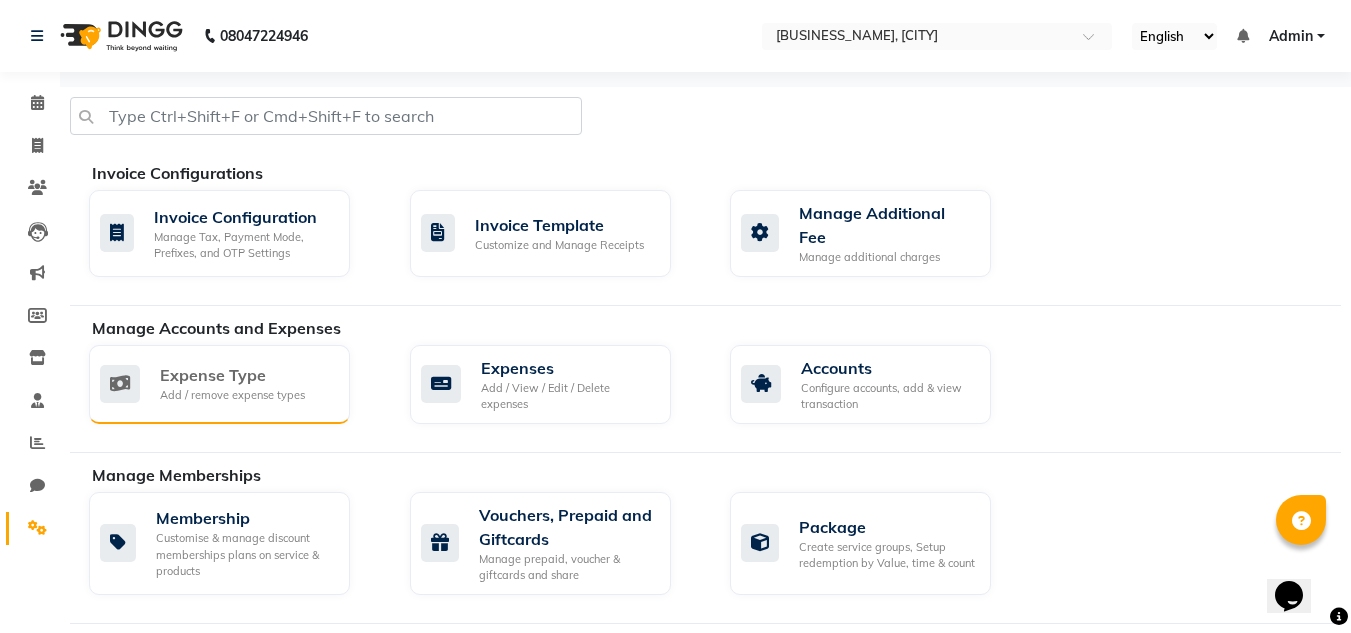 click on "Expense Type Add / remove expense types" 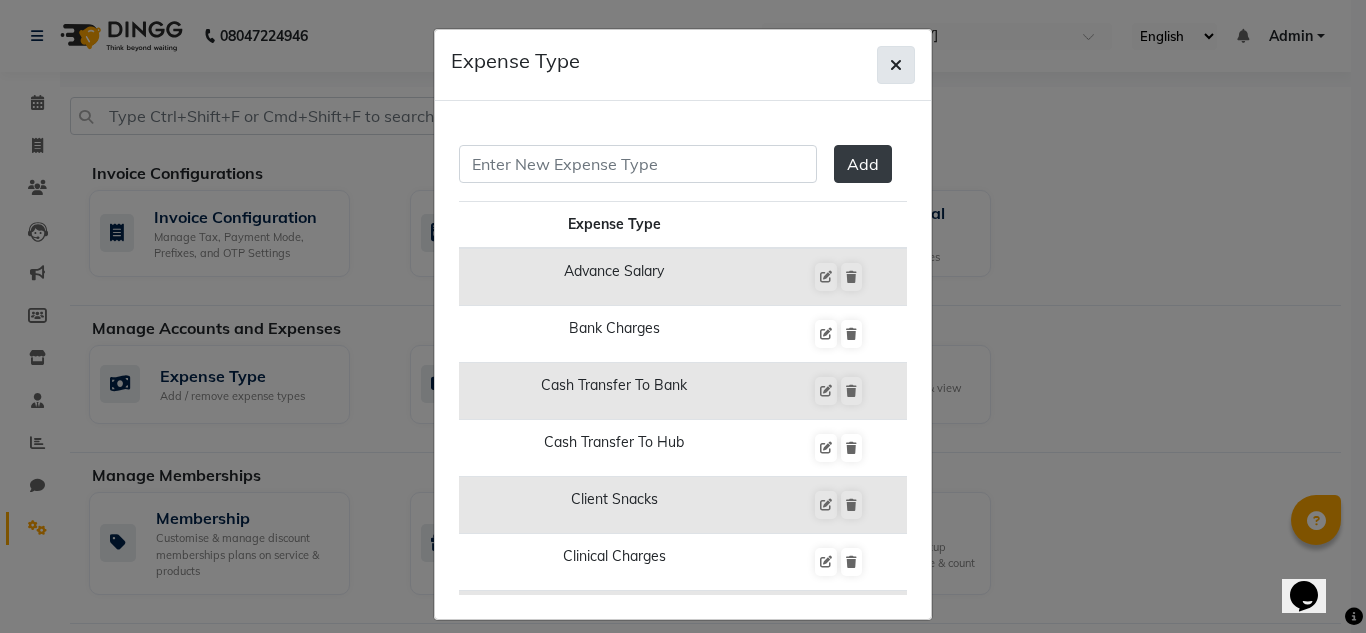 click 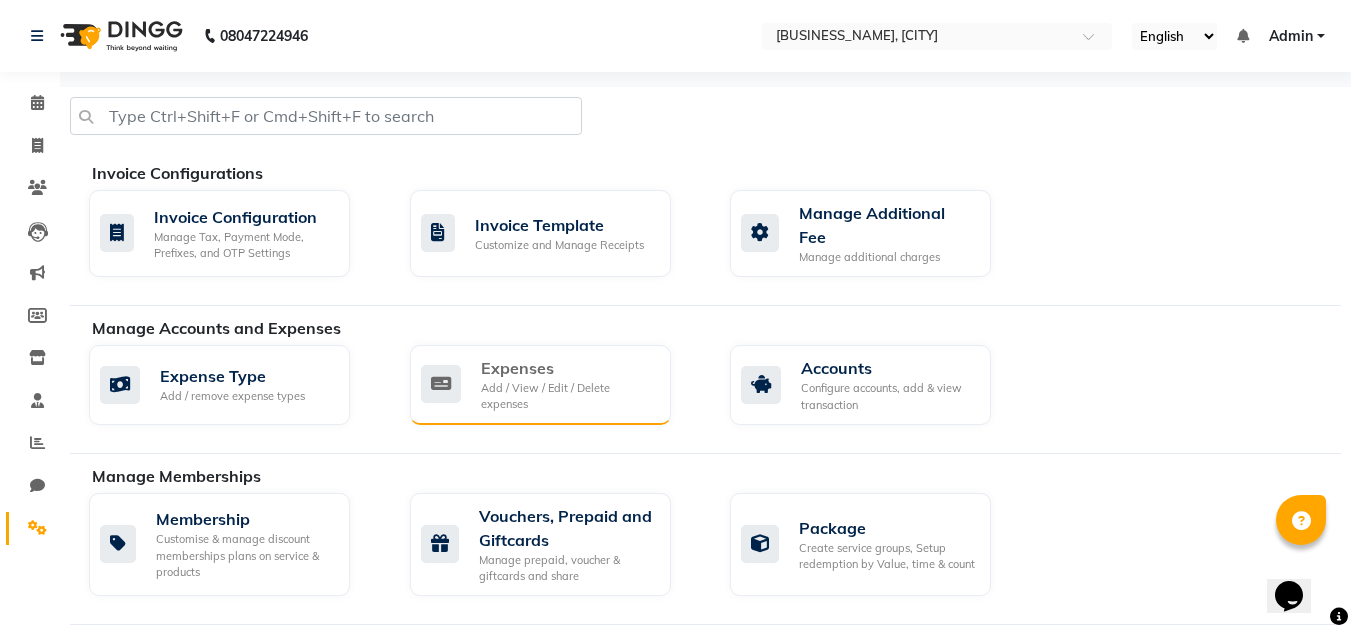 click on "Expenses" 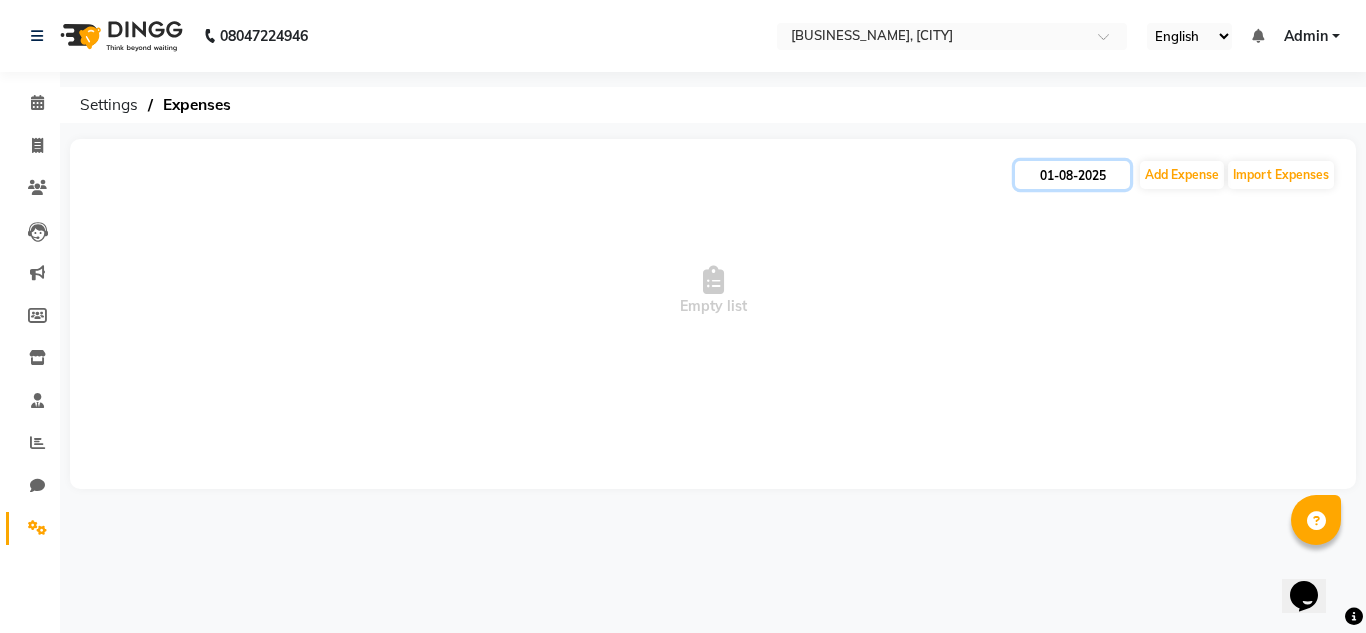 click on "01-08-2025" 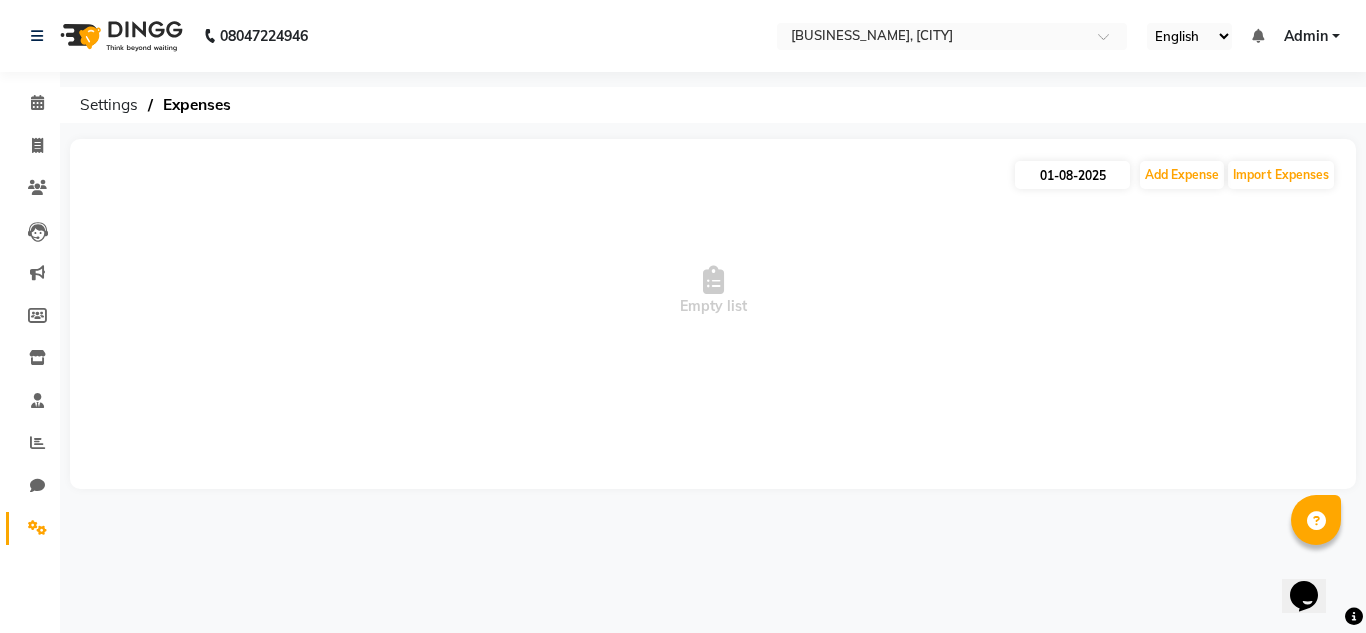 select on "8" 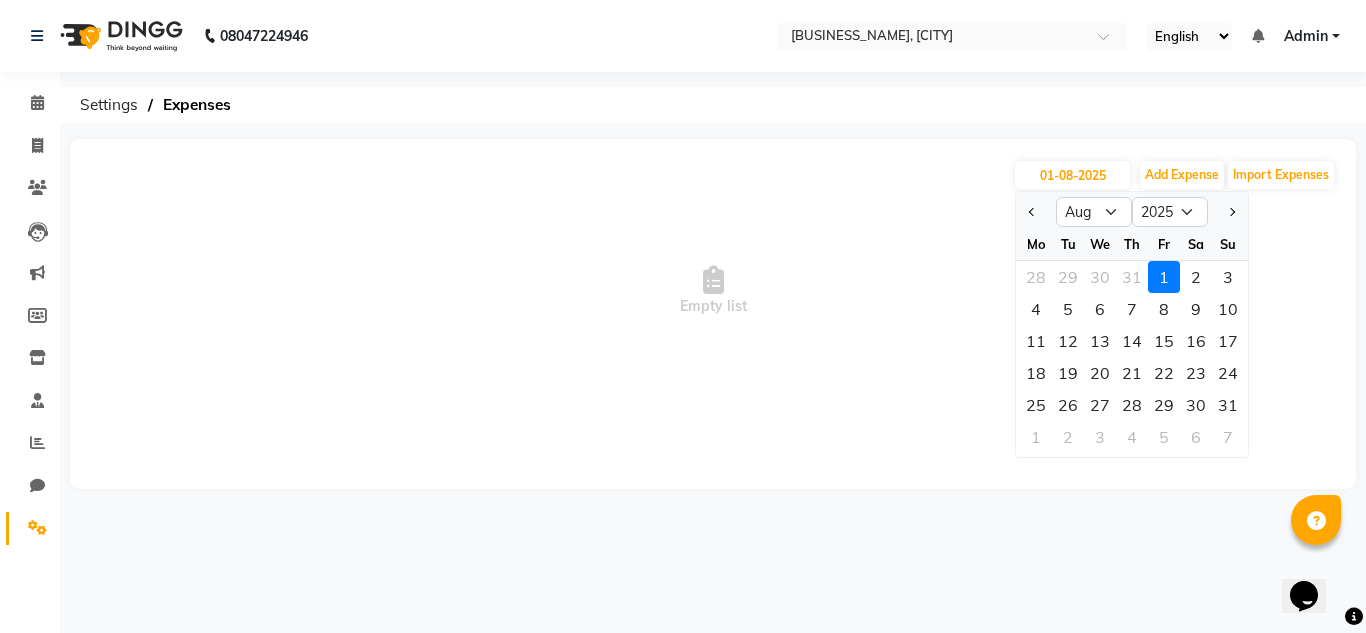 click on "Empty list" at bounding box center (713, 291) 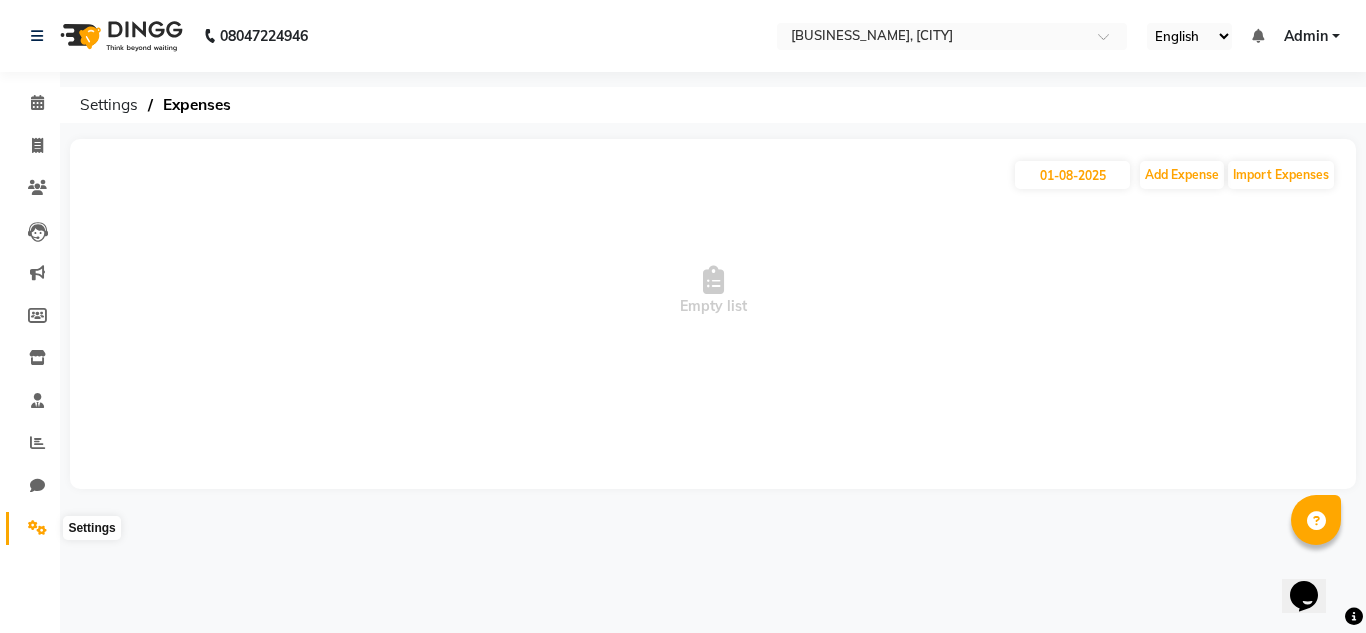 click 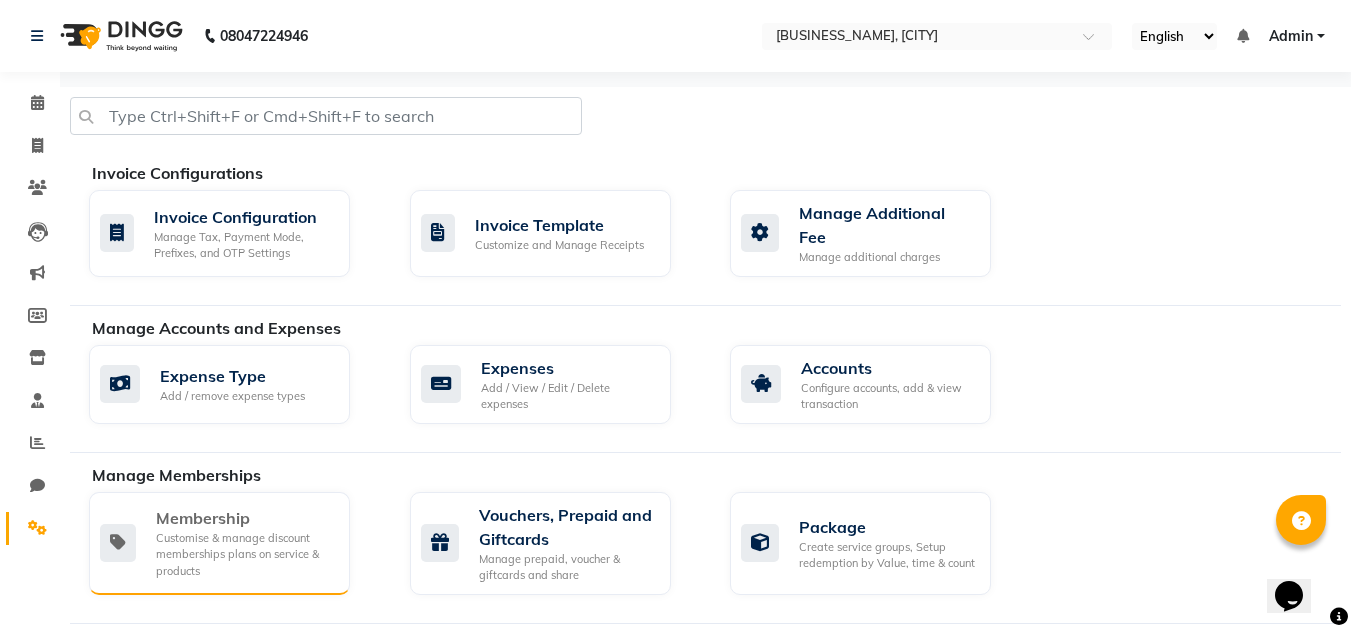 click on "Customise & manage discount memberships plans on service & products" 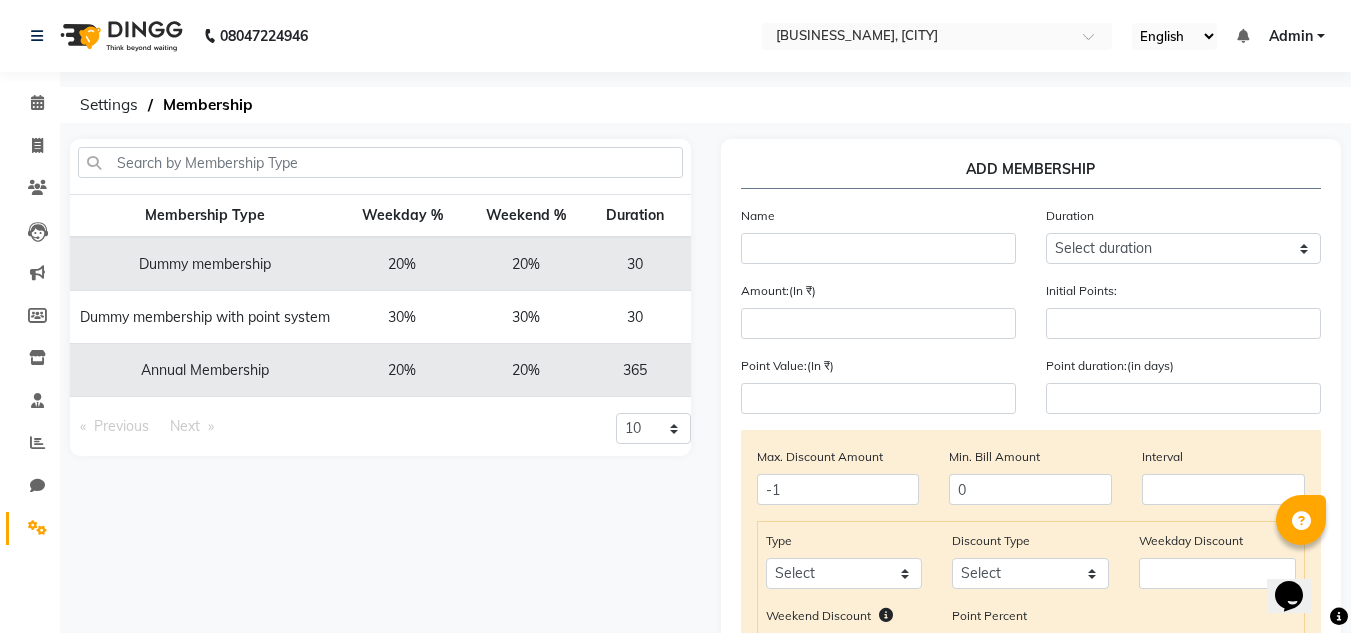 click on "Settings" 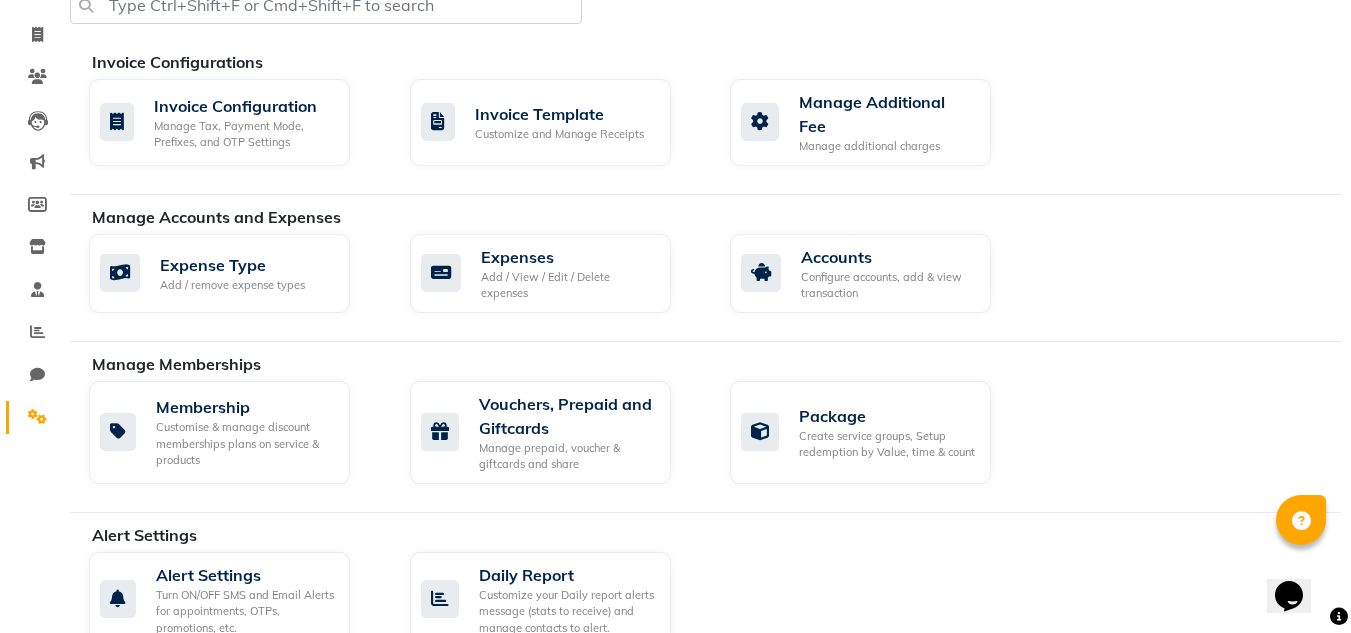 scroll, scrollTop: 0, scrollLeft: 0, axis: both 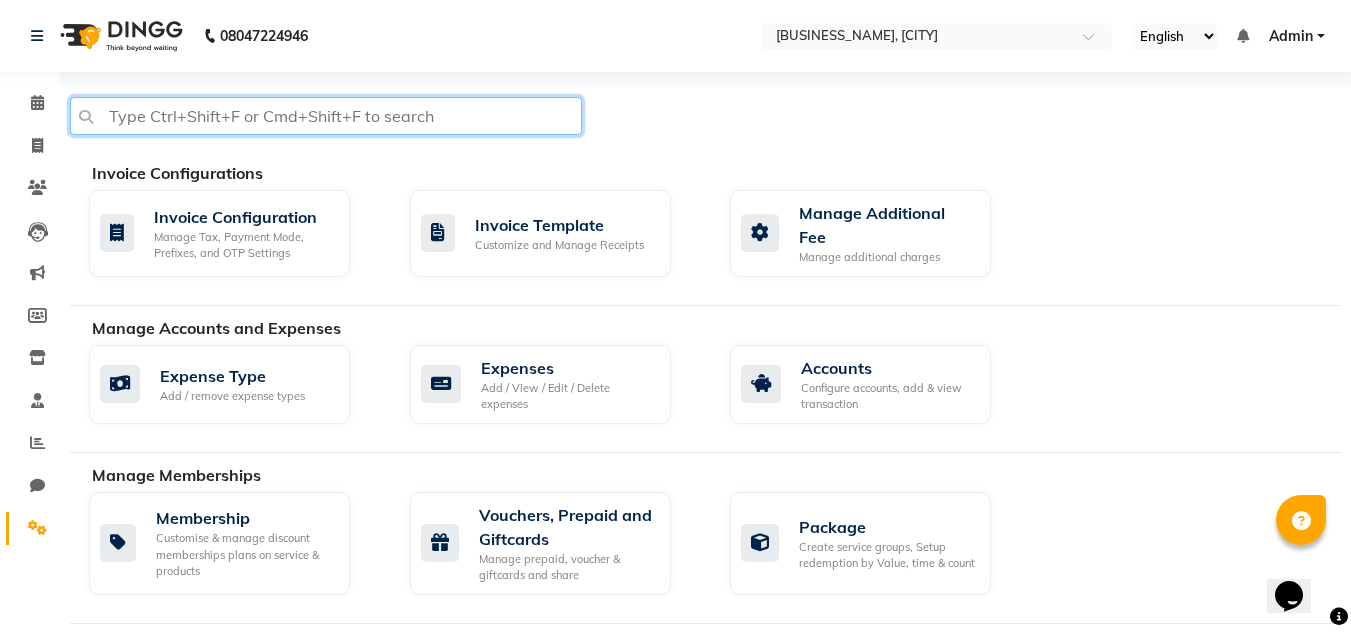 click 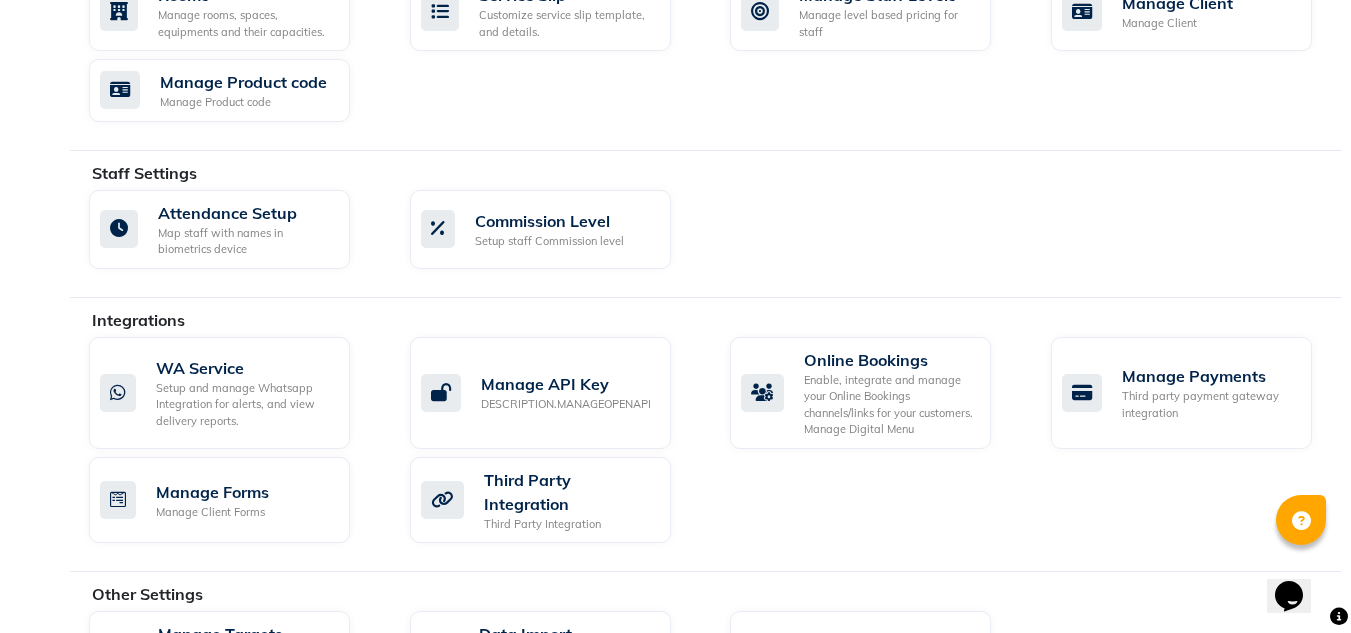 scroll, scrollTop: 1052, scrollLeft: 0, axis: vertical 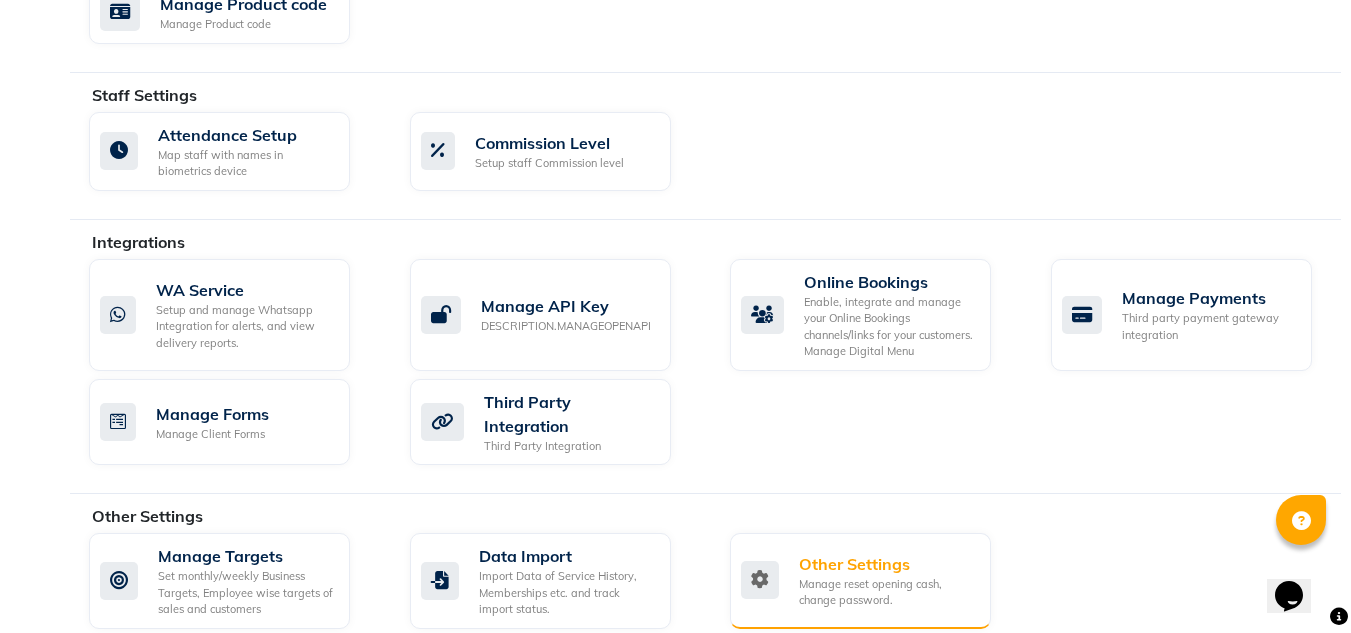 type on "expense" 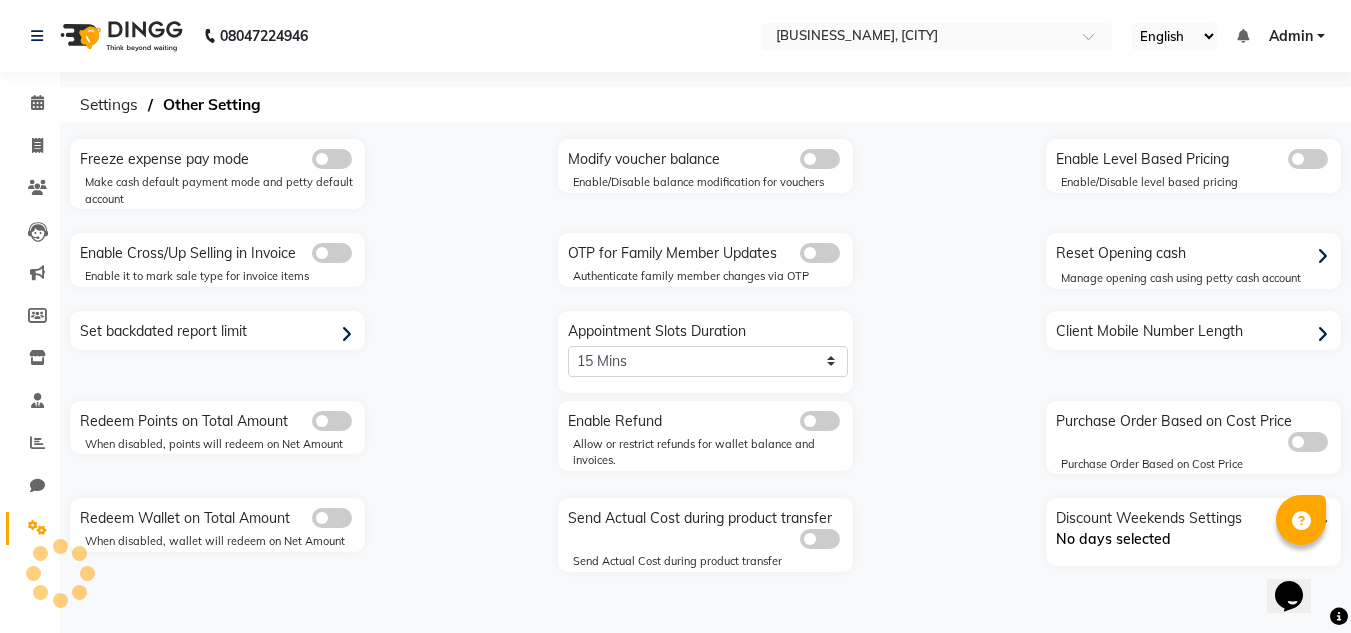 scroll, scrollTop: 0, scrollLeft: 0, axis: both 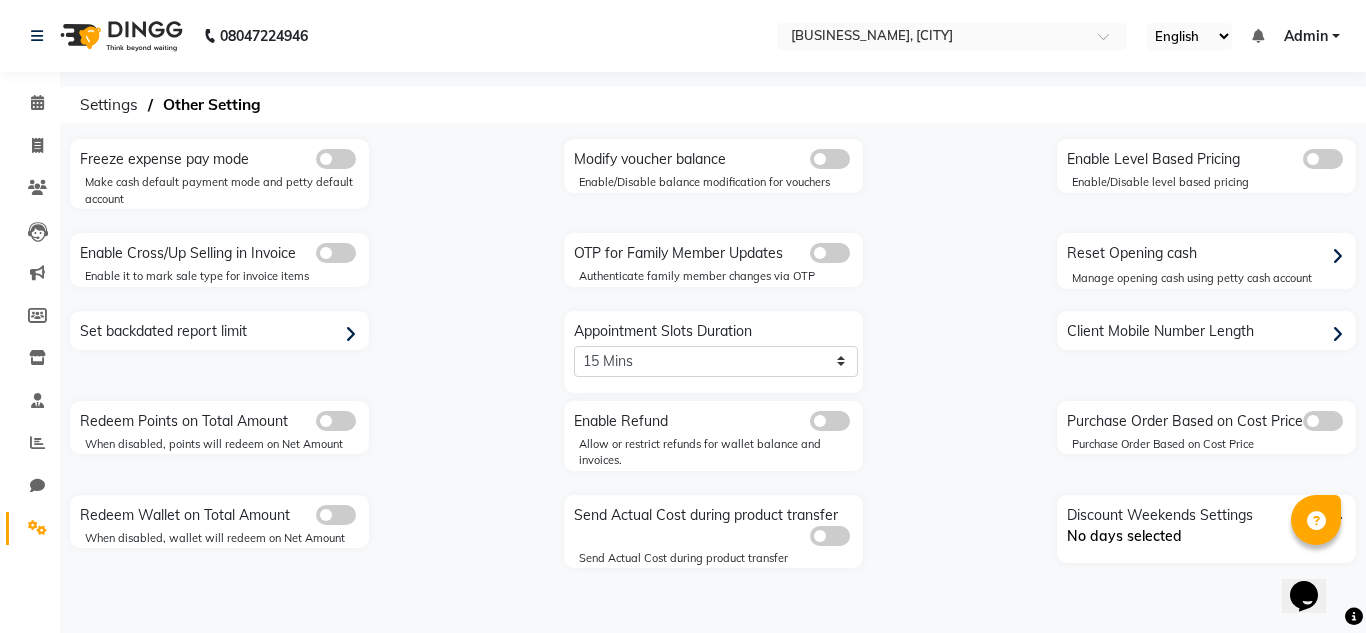 click on "Freeze expense pay mode  Make cash default payment mode and petty default account  Modify voucher balance  Enable/Disable balance modification for vouchers  Enable Level Based Pricing  Enable/Disable level based pricing  Enable Cross/Up Selling in Invoice  Enable it to mark sale type for invoice items  OTP for Family Member Updates  Authenticate family member changes via OTP  Reset Opening cash  Manage opening cash using petty cash account  Set backdated report limit   Appointment Slots Duration  5 Mins 10 Mins 15 Mins 20 Mins 25 Mins 30 Mins 35 Mins 40 Mins 45 Mins 50 Mins 55 Mins 60 Mins  Client Mobile Number Length   Redeem Points on Total Amount  When disabled, points will redeem on Net Amount  Enable Refund  Allow or restrict refunds for wallet balance and invoices.  Purchase Order Based on Cost Price  Purchase Order Based on Cost Price  Redeem Wallet on Total Amount  When disabled, wallet will redeem on Net Amount  Send Actual Cost during product transfer  Send Actual Cost during product transfer" 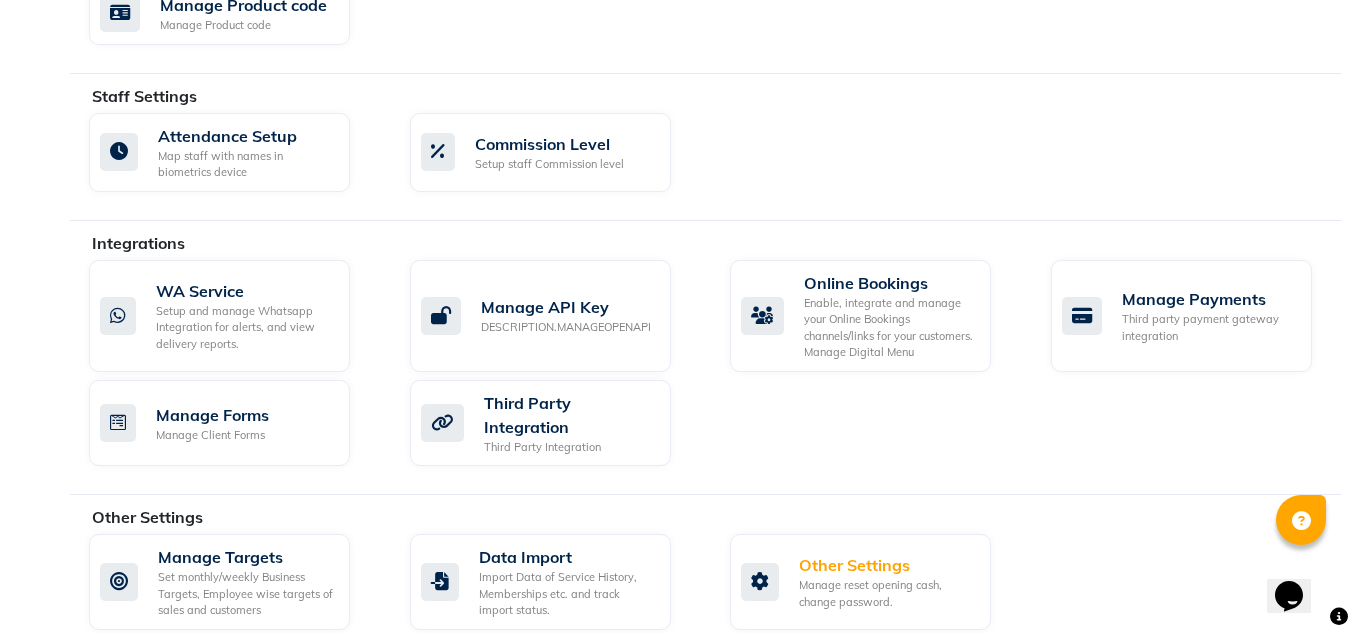 scroll, scrollTop: 0, scrollLeft: 0, axis: both 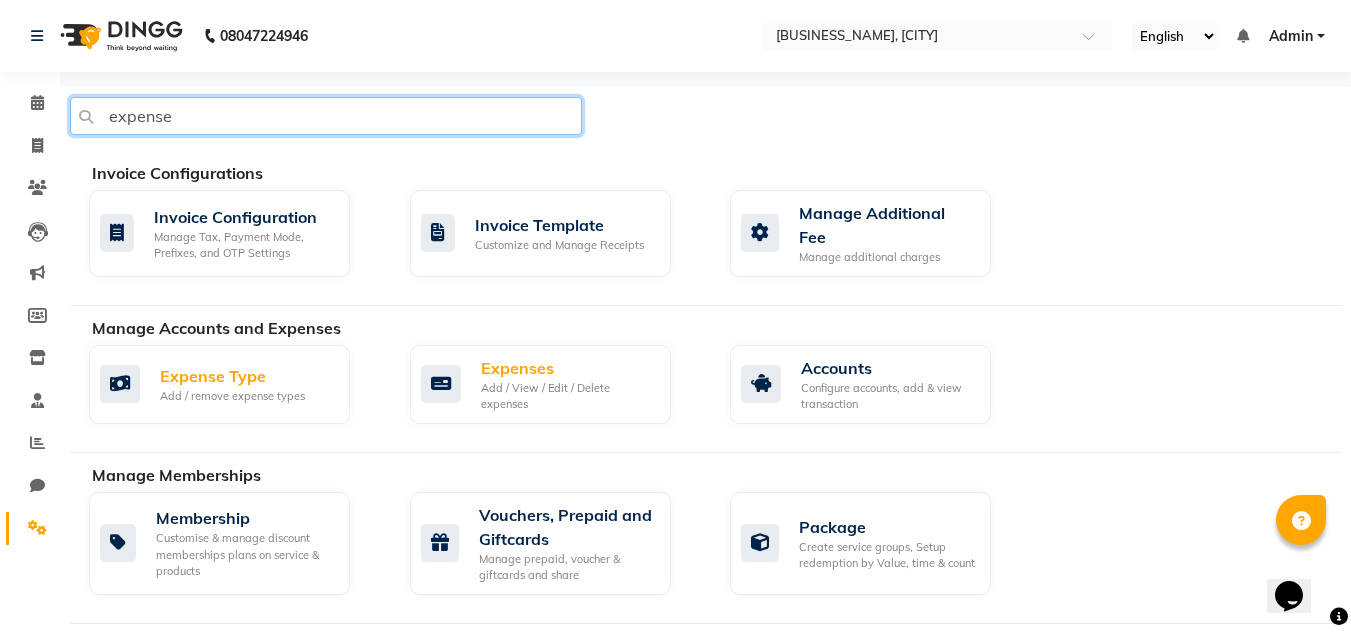 click on "expense" 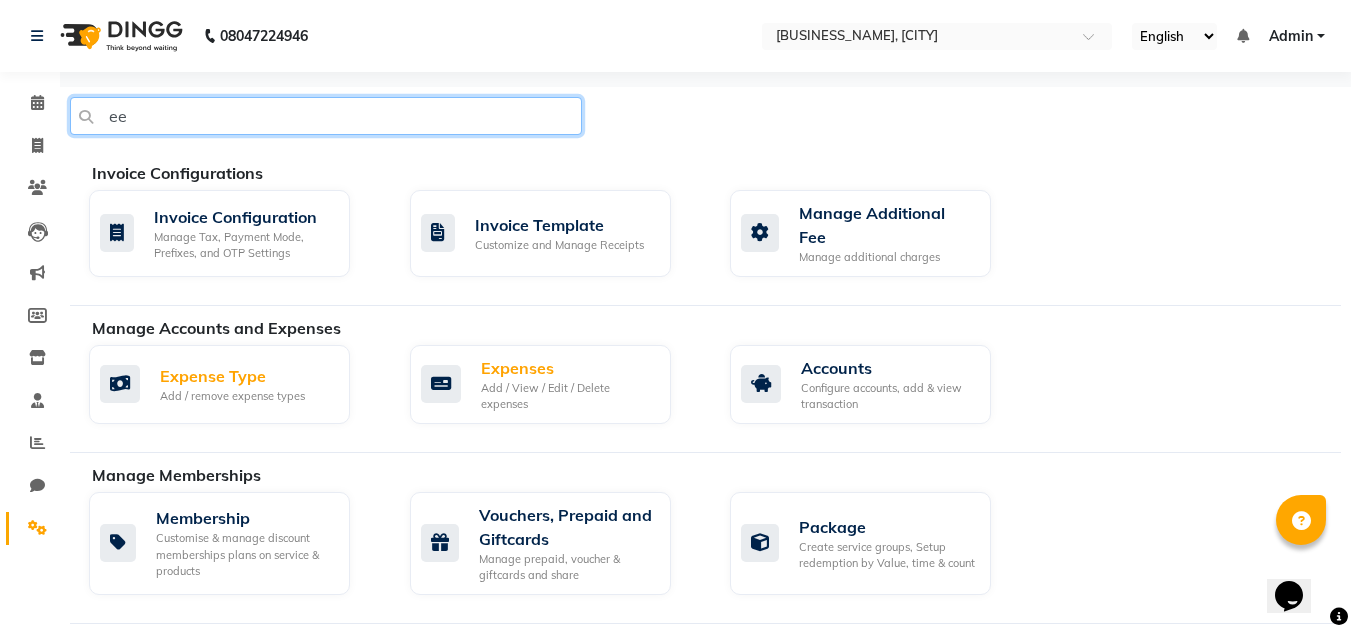 type on "e" 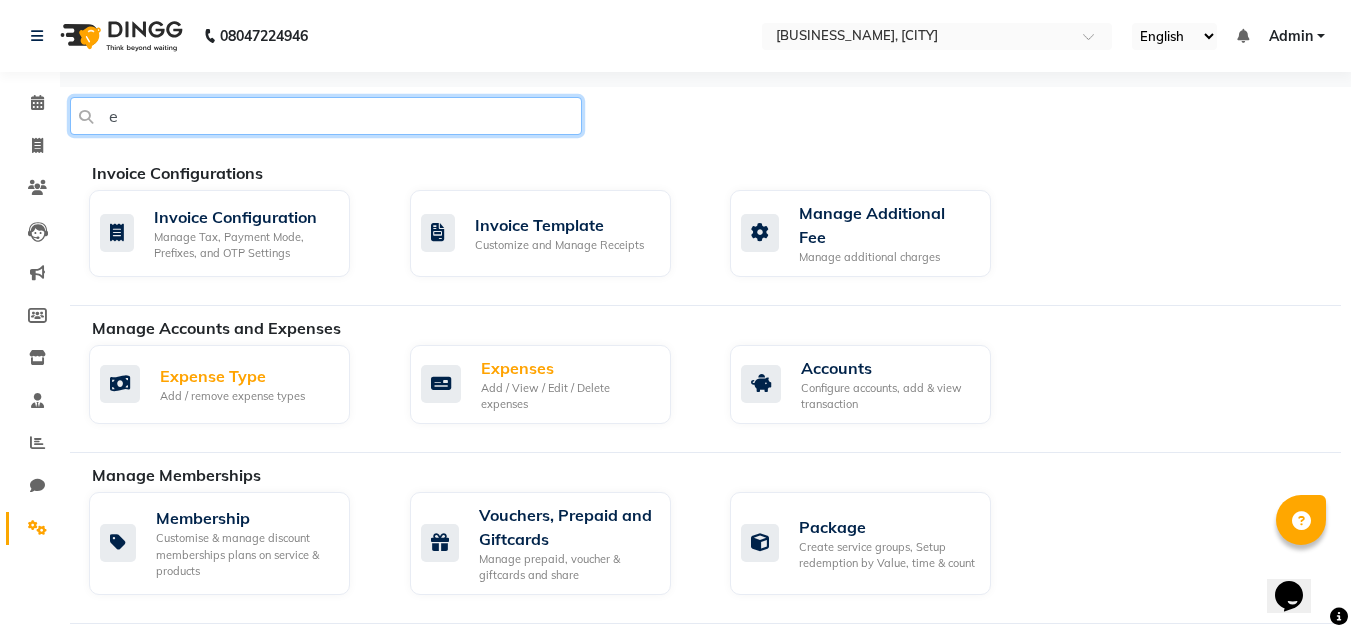 click on "e" 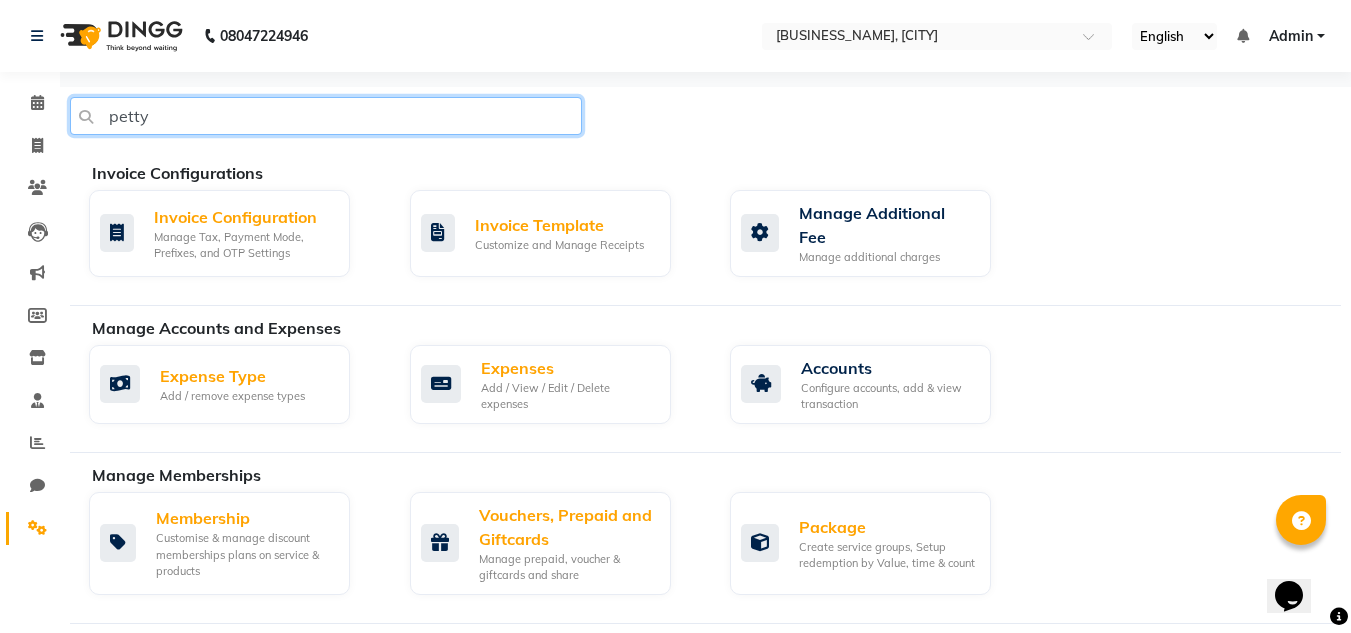 type on "petty" 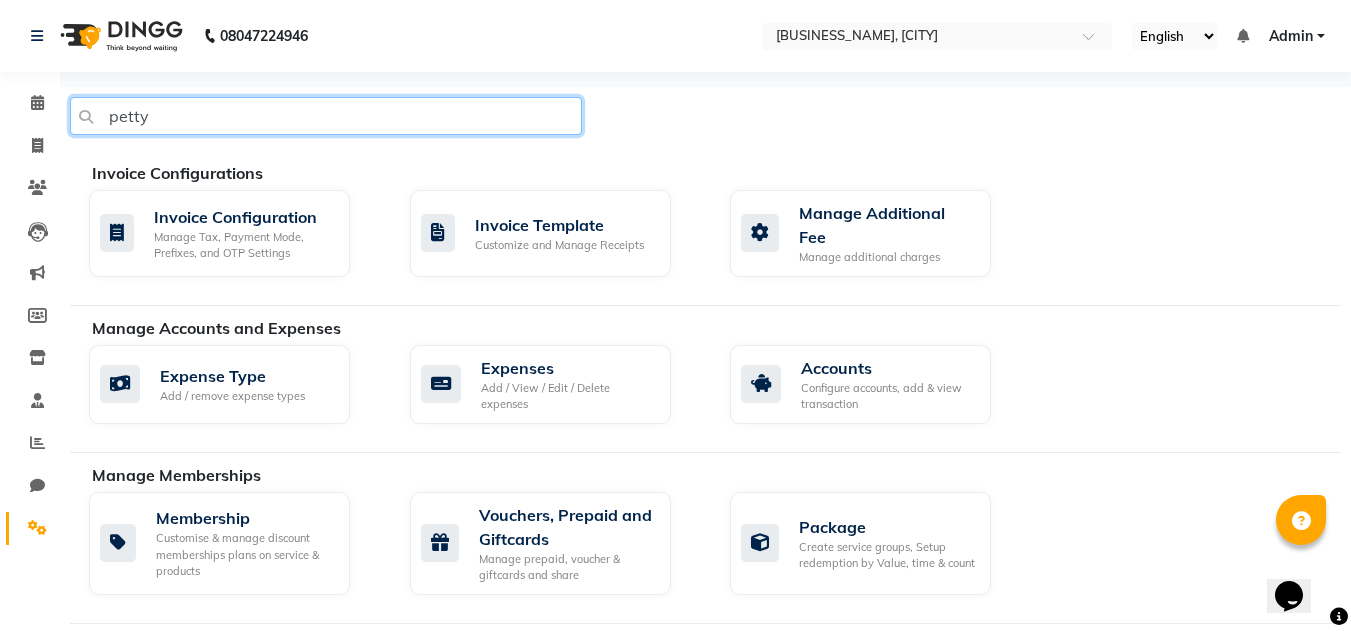 scroll, scrollTop: 1052, scrollLeft: 0, axis: vertical 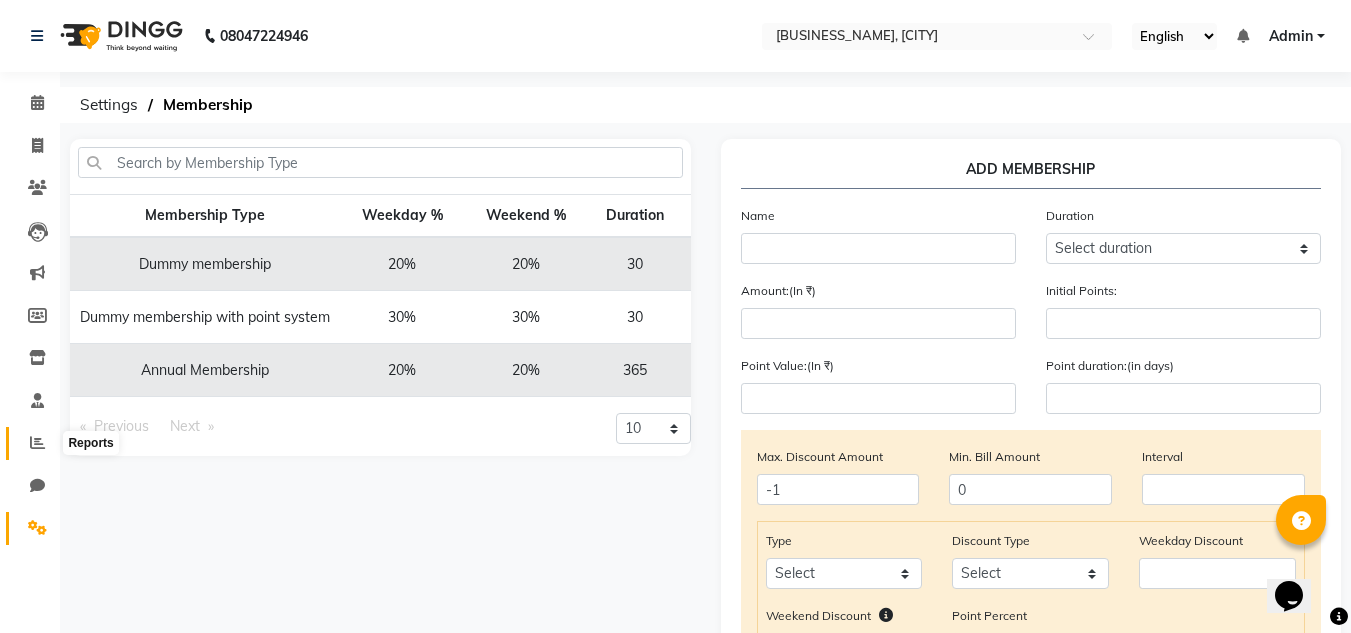 click 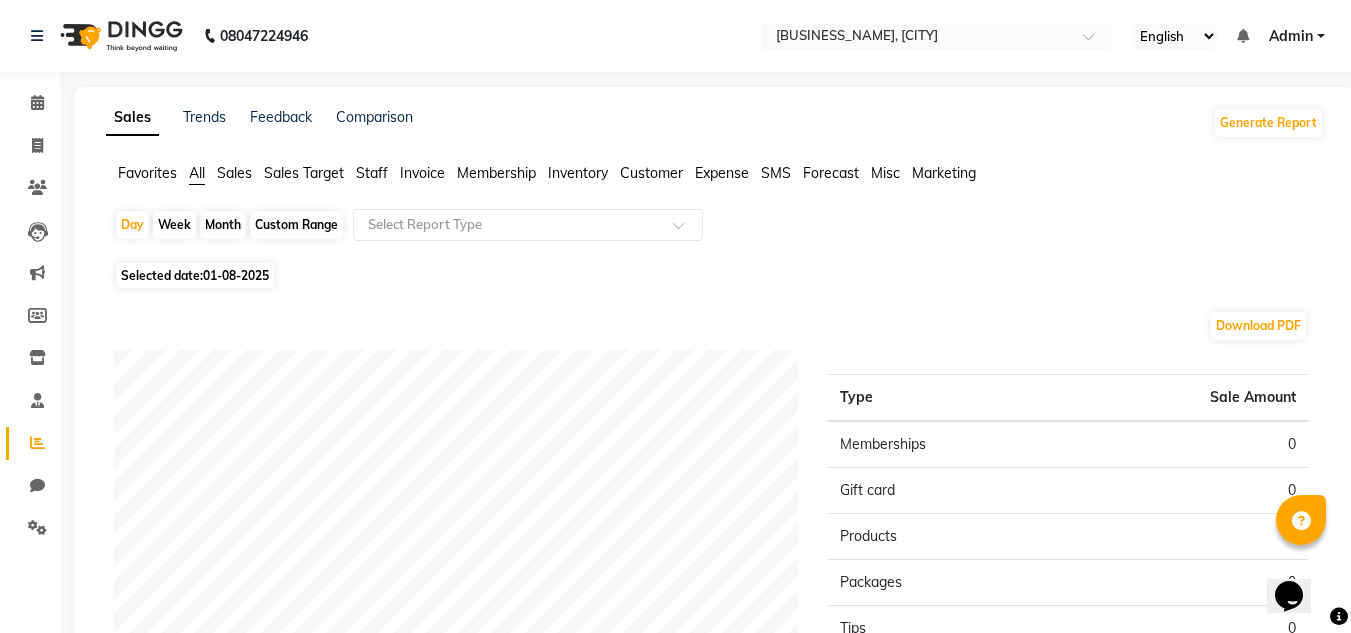 click on "Expense" 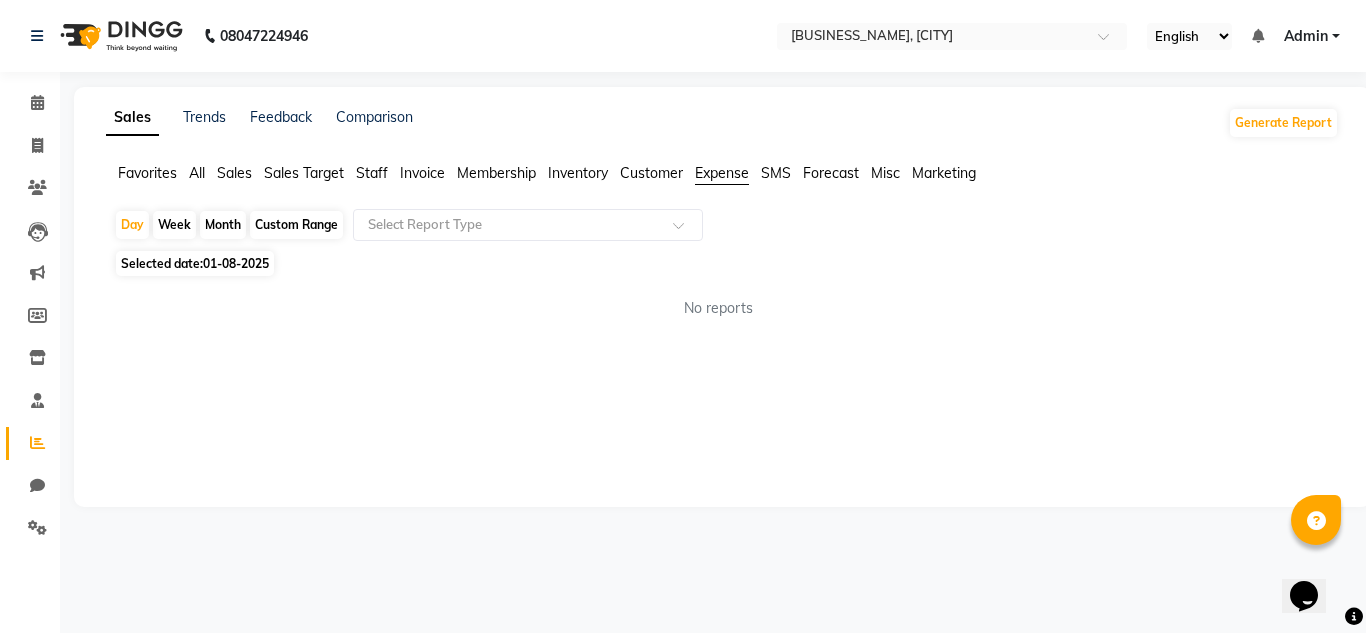 click on "Month" 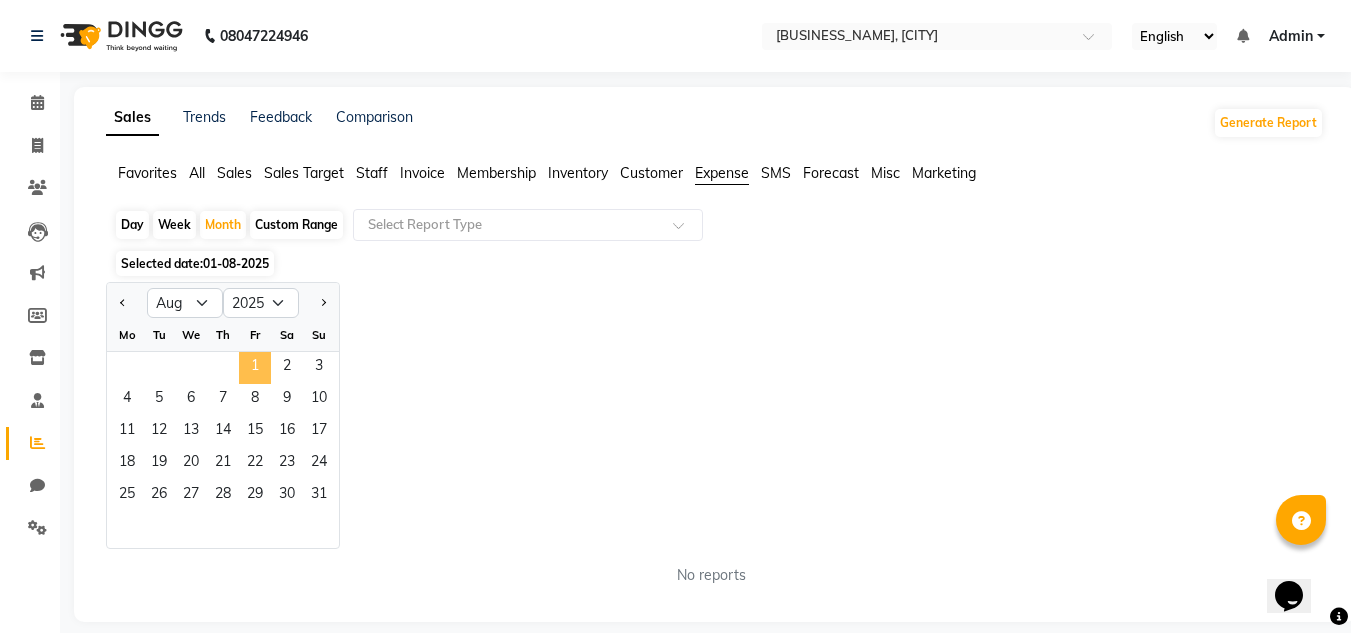 click on "1" 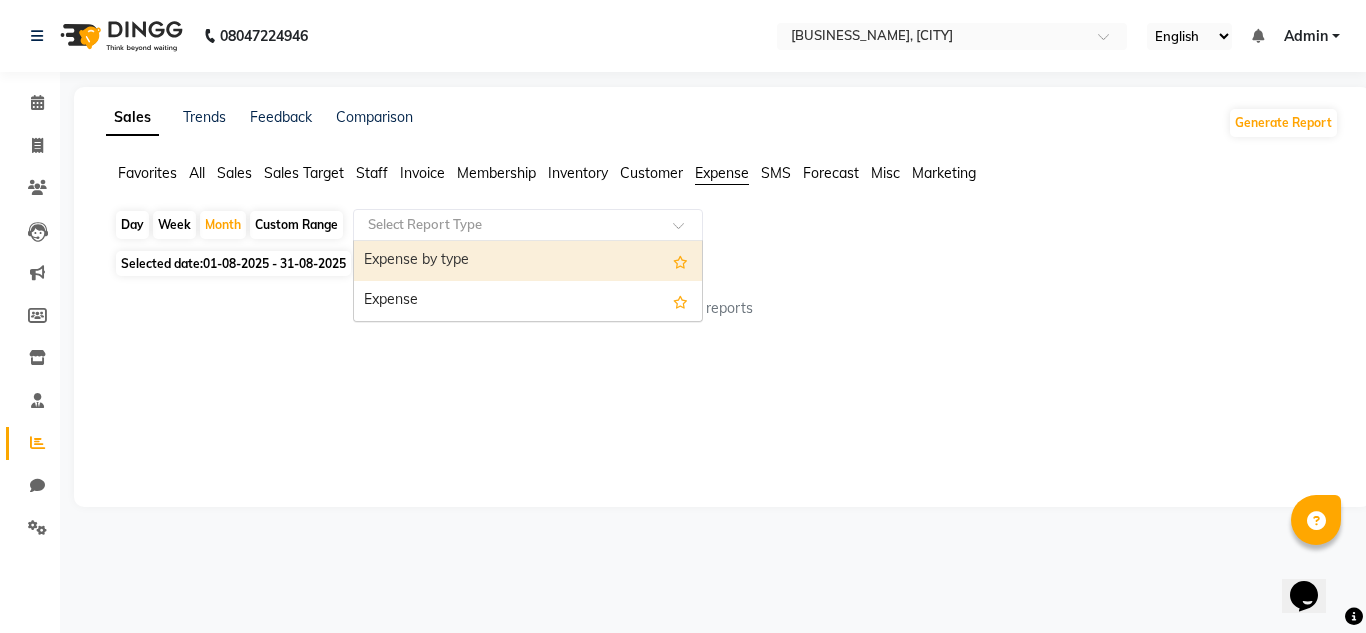 click 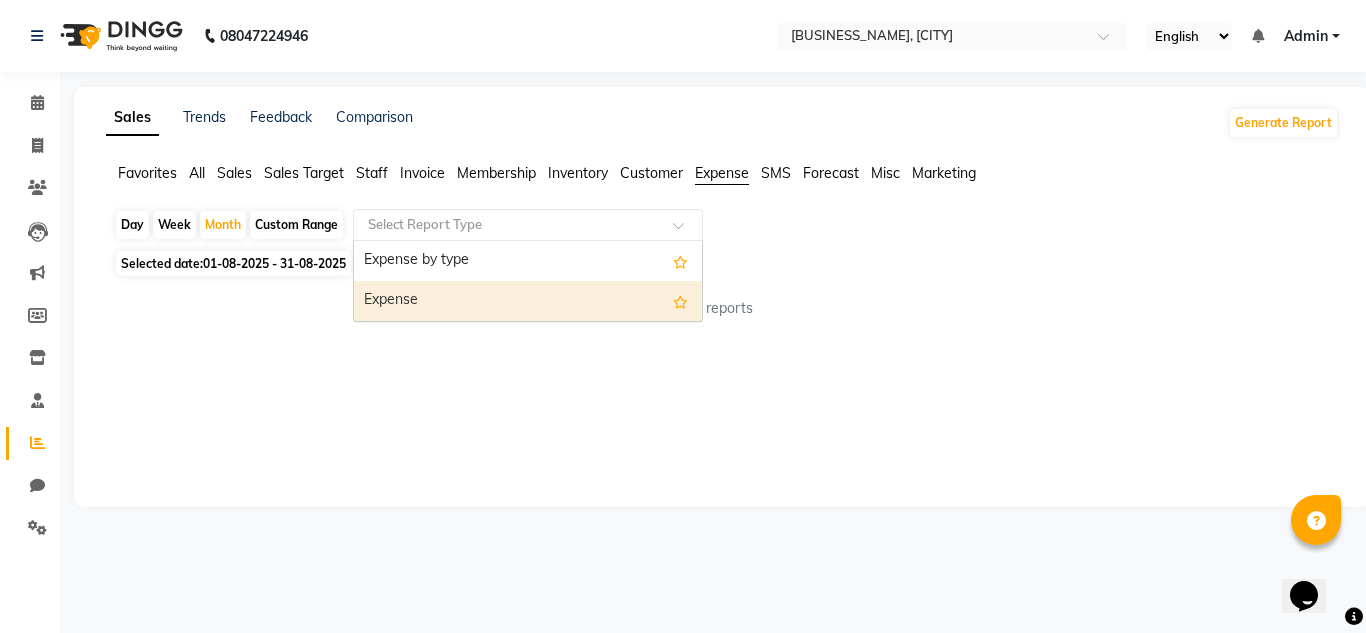 click on "Expense" at bounding box center [528, 301] 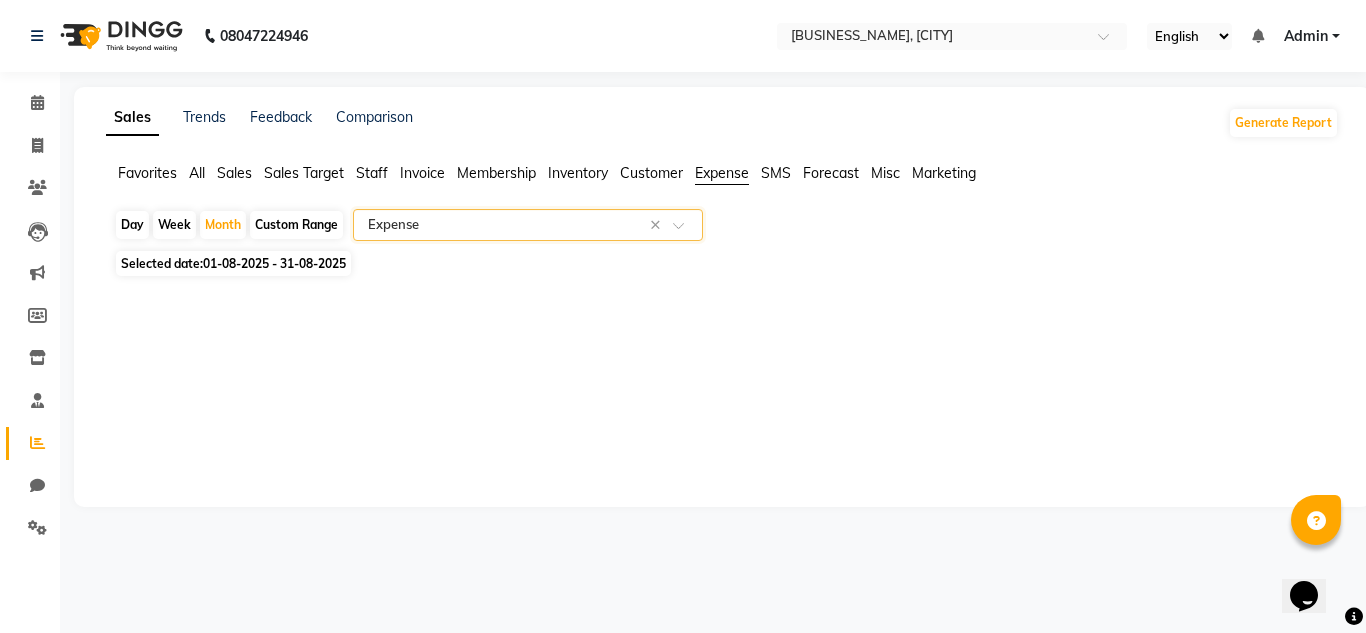 click 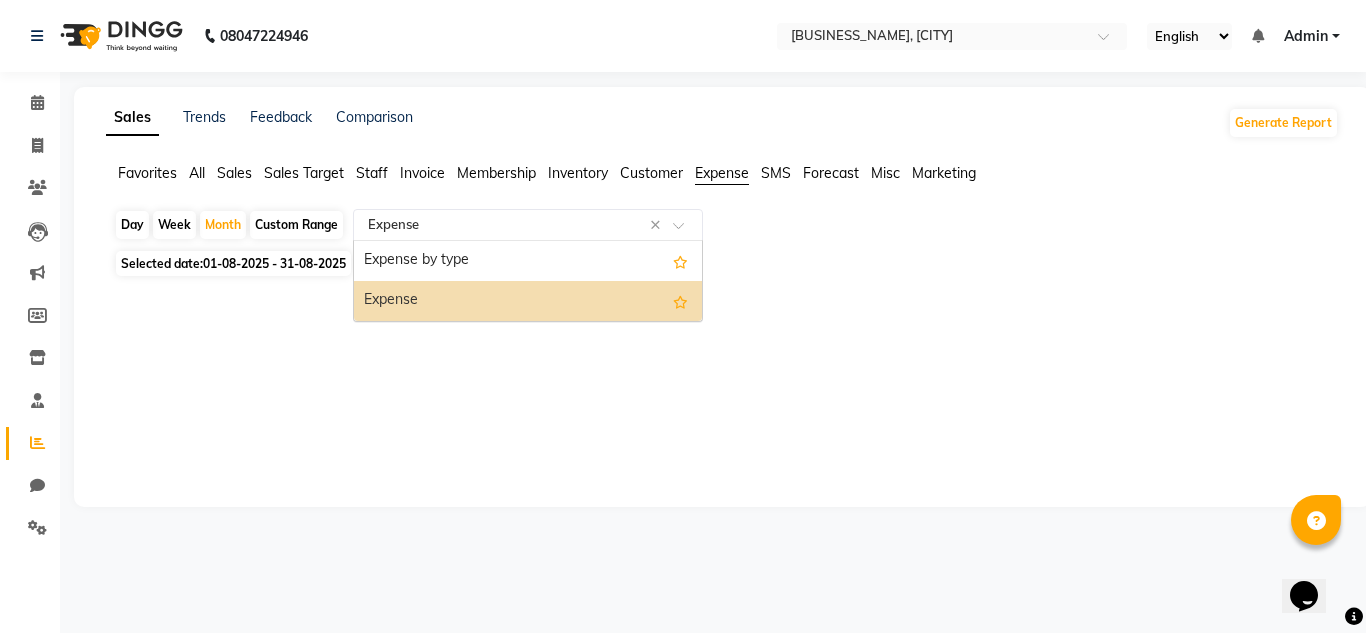 click 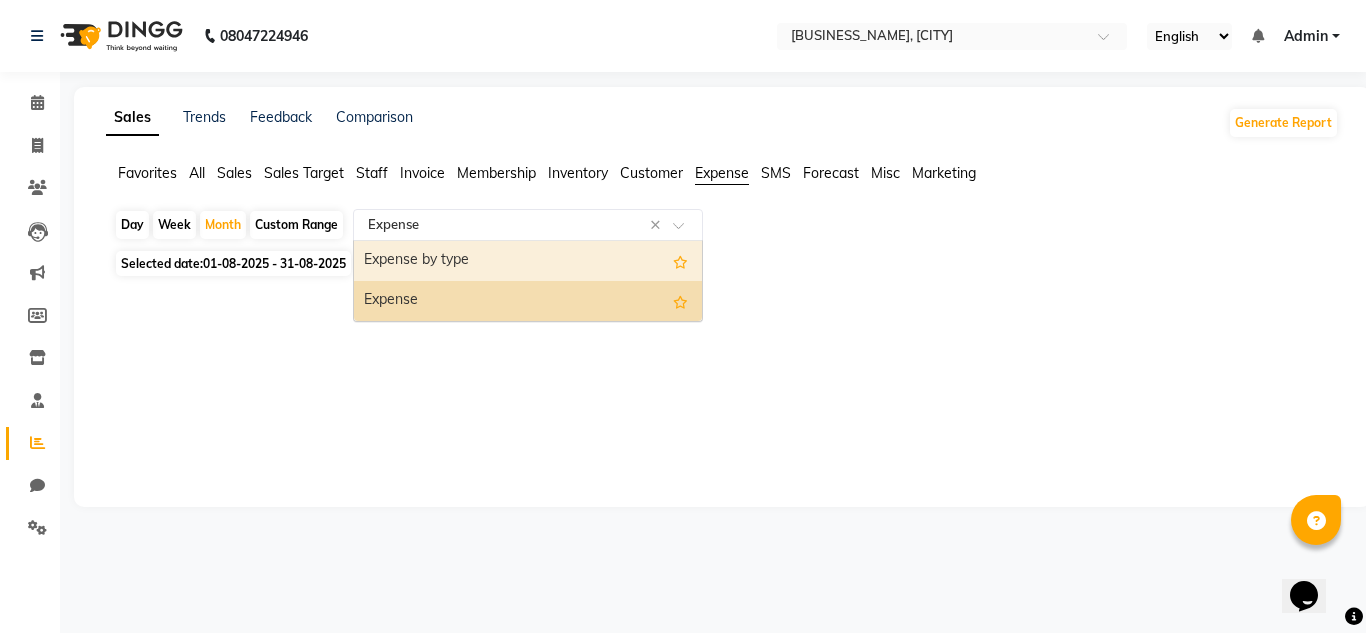 click on "Expense by type" at bounding box center (528, 261) 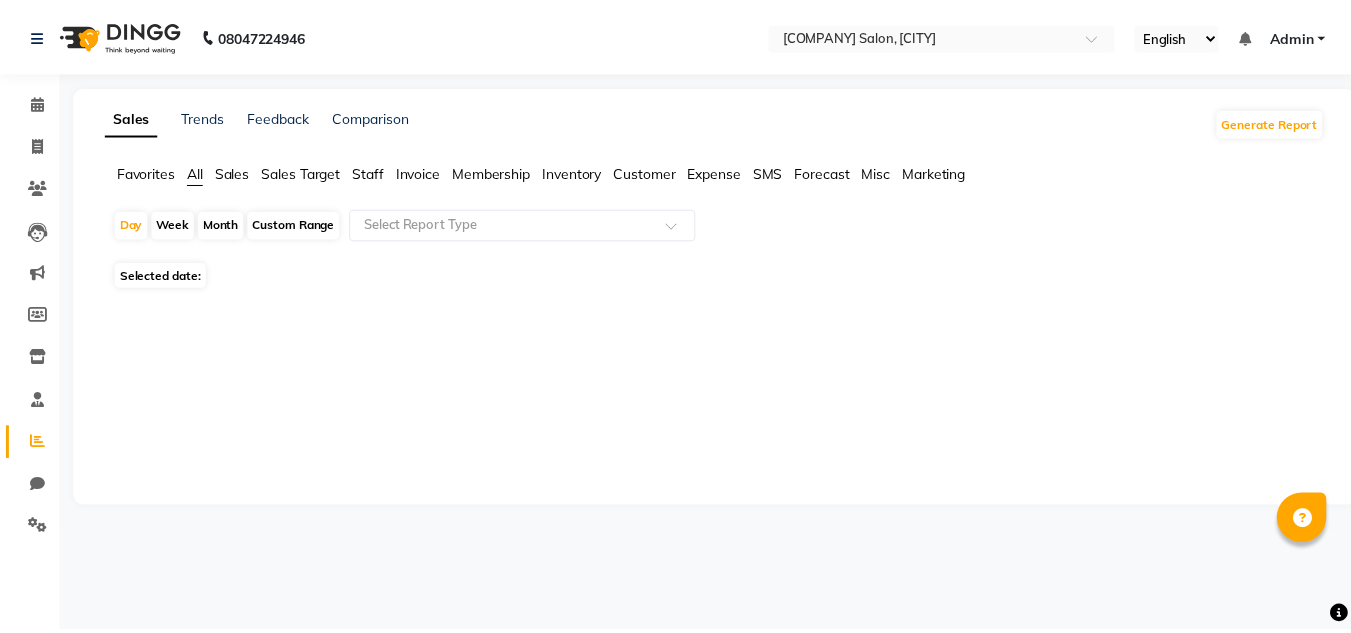 scroll, scrollTop: 0, scrollLeft: 0, axis: both 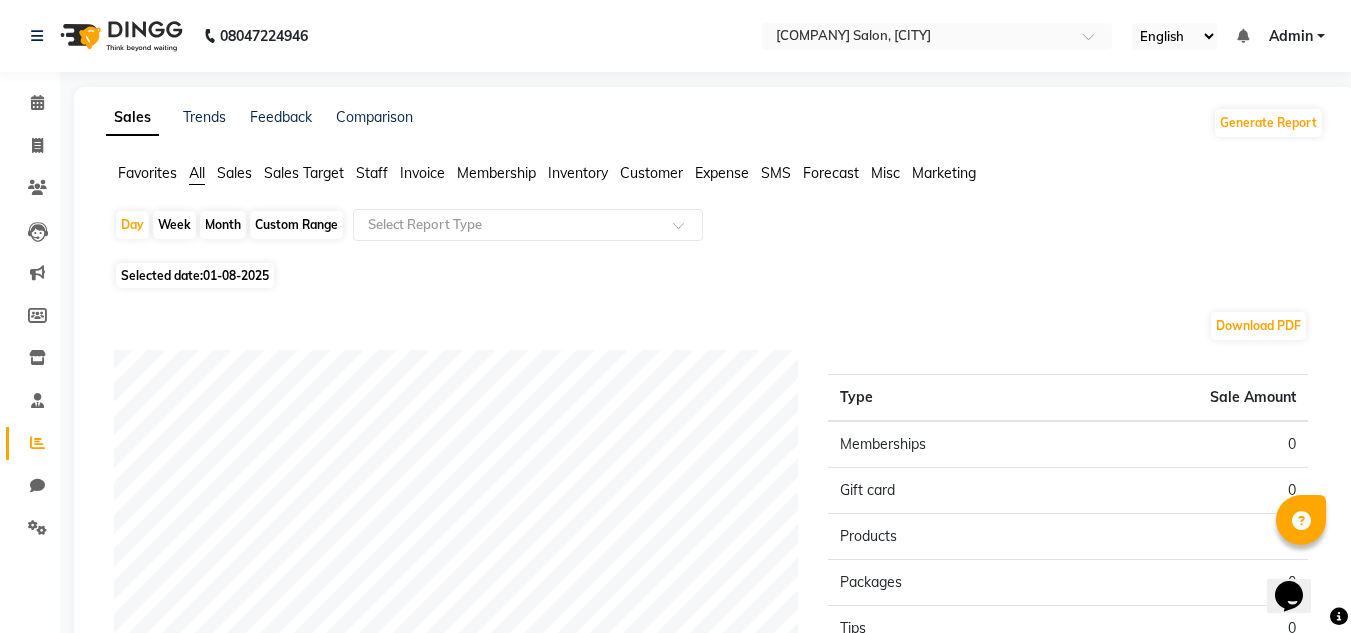 click on "Expense" 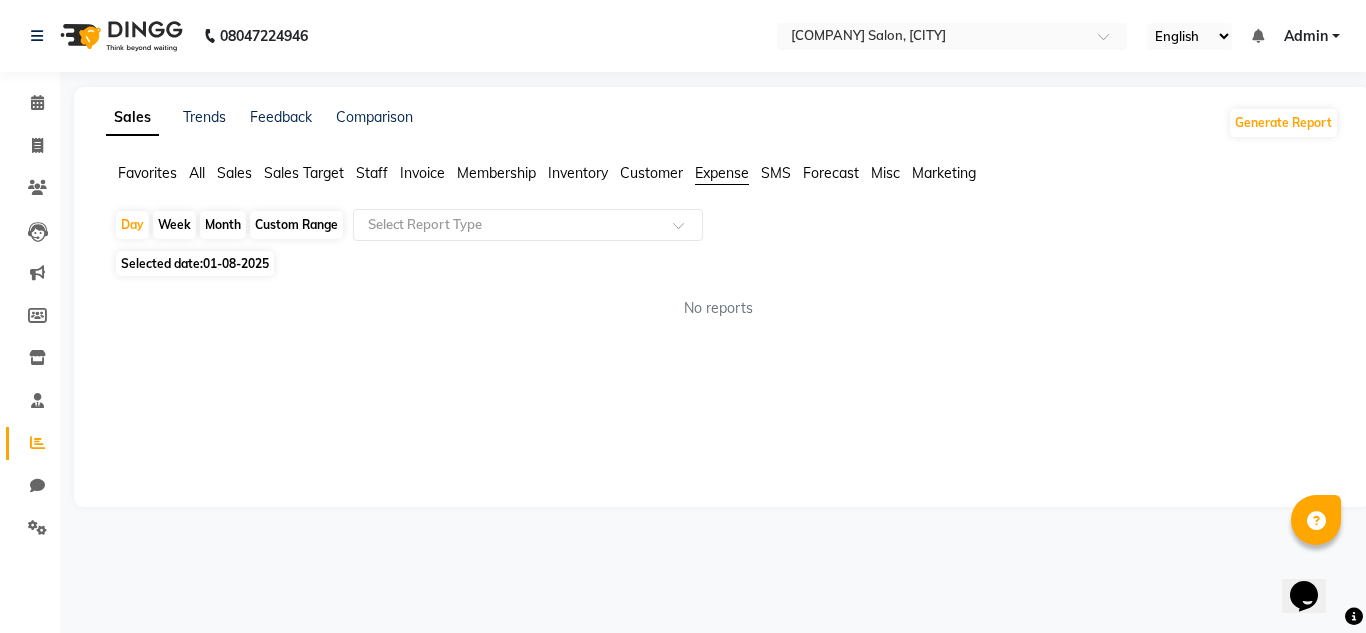 click on "01-08-2025" 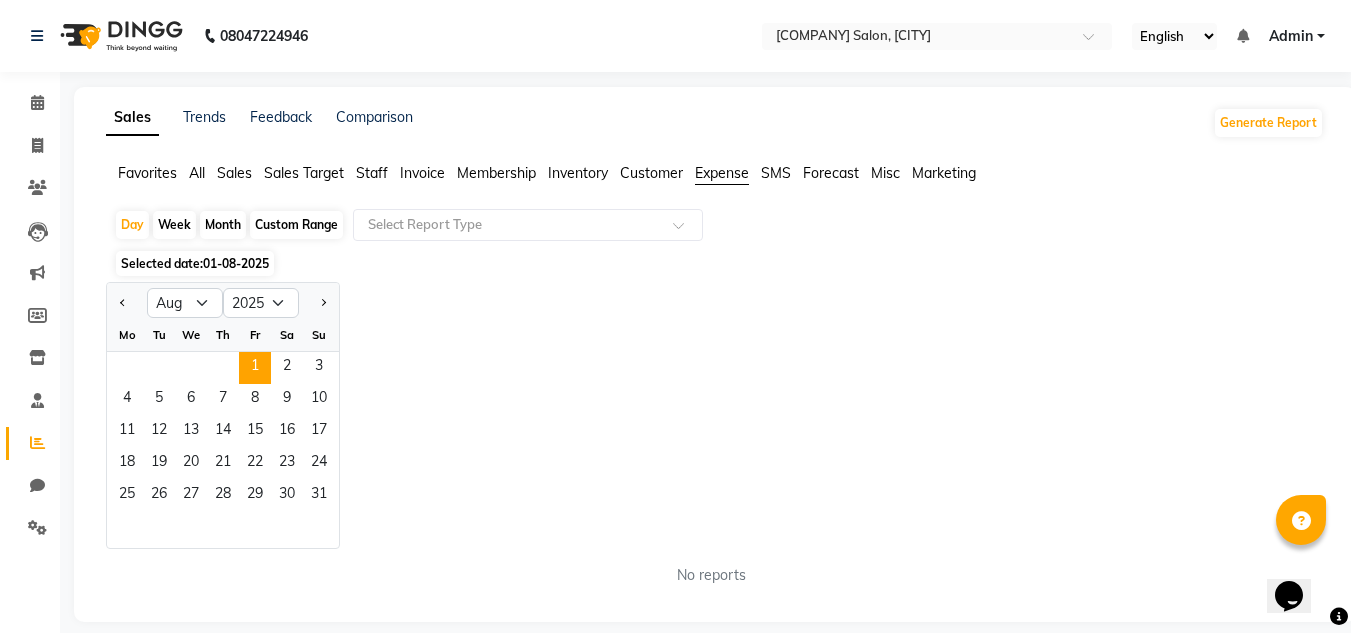 click on "Month" 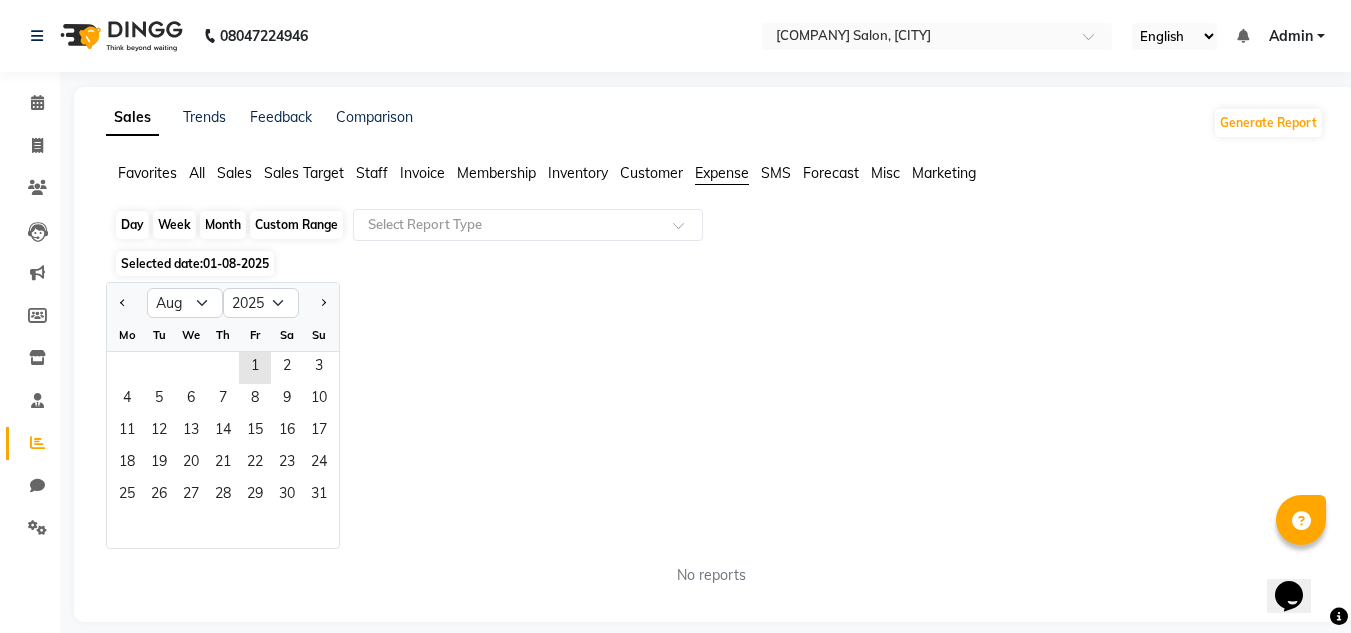 click on "Month" 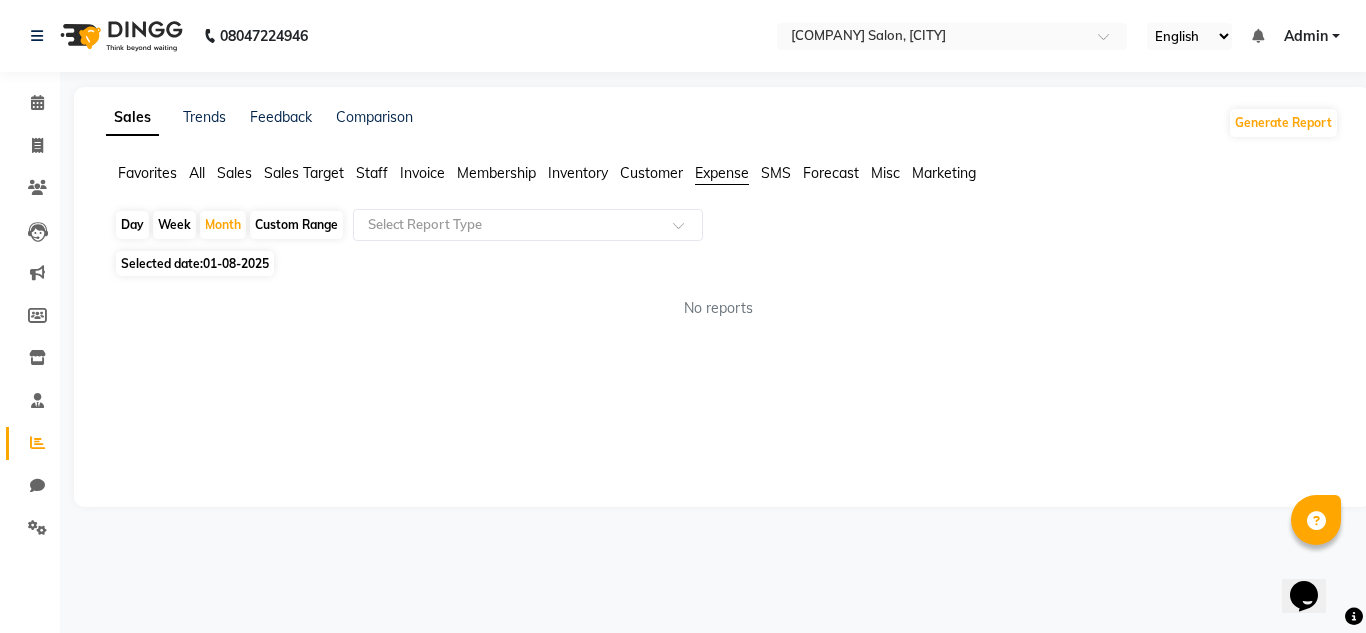 click on "Selected date:  01-08-2025" 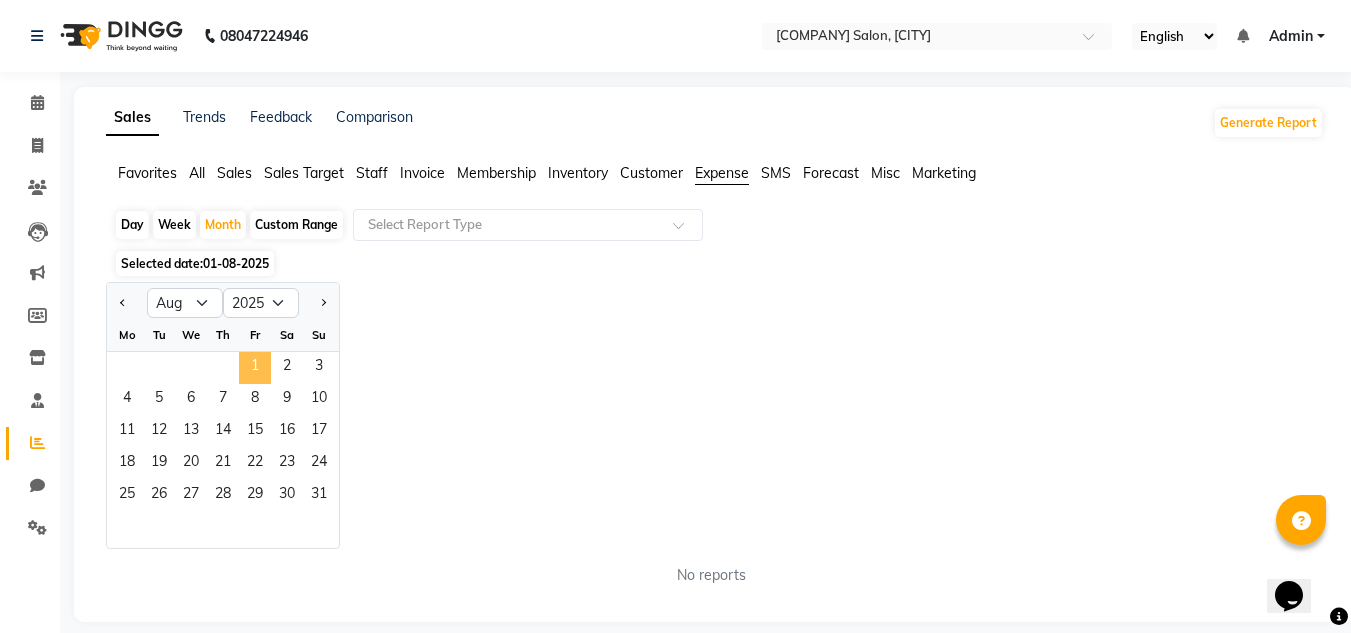 click on "1" 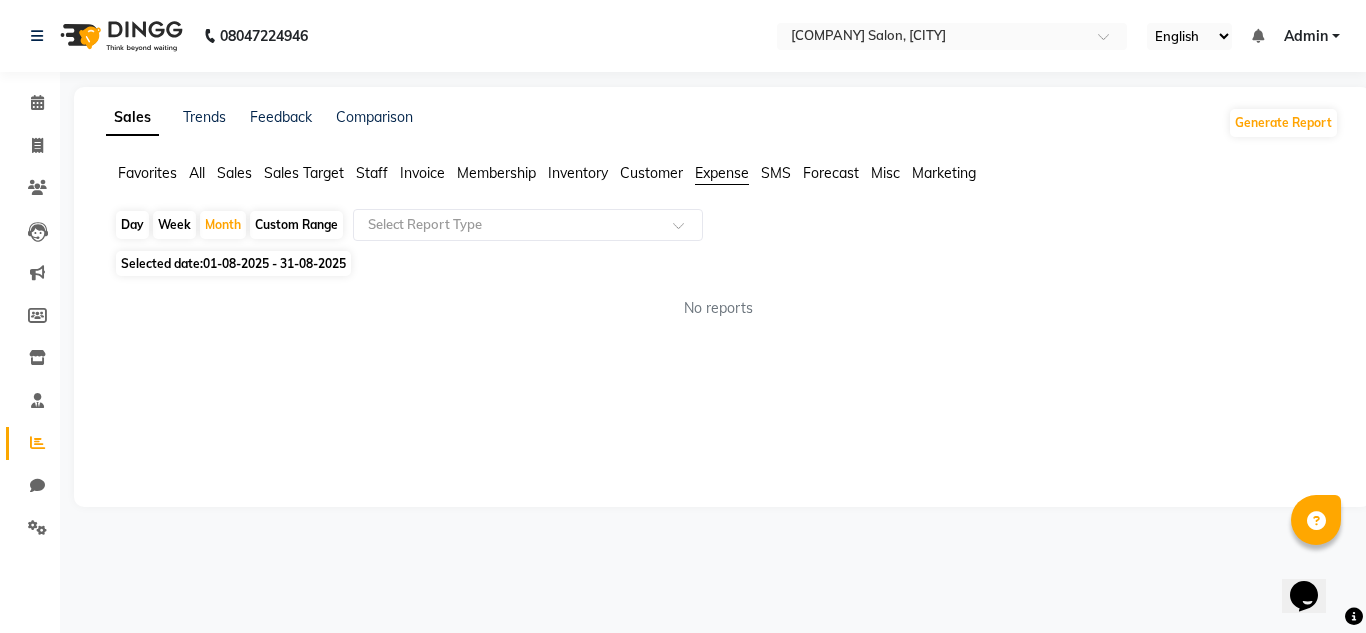 click on "Custom Range" 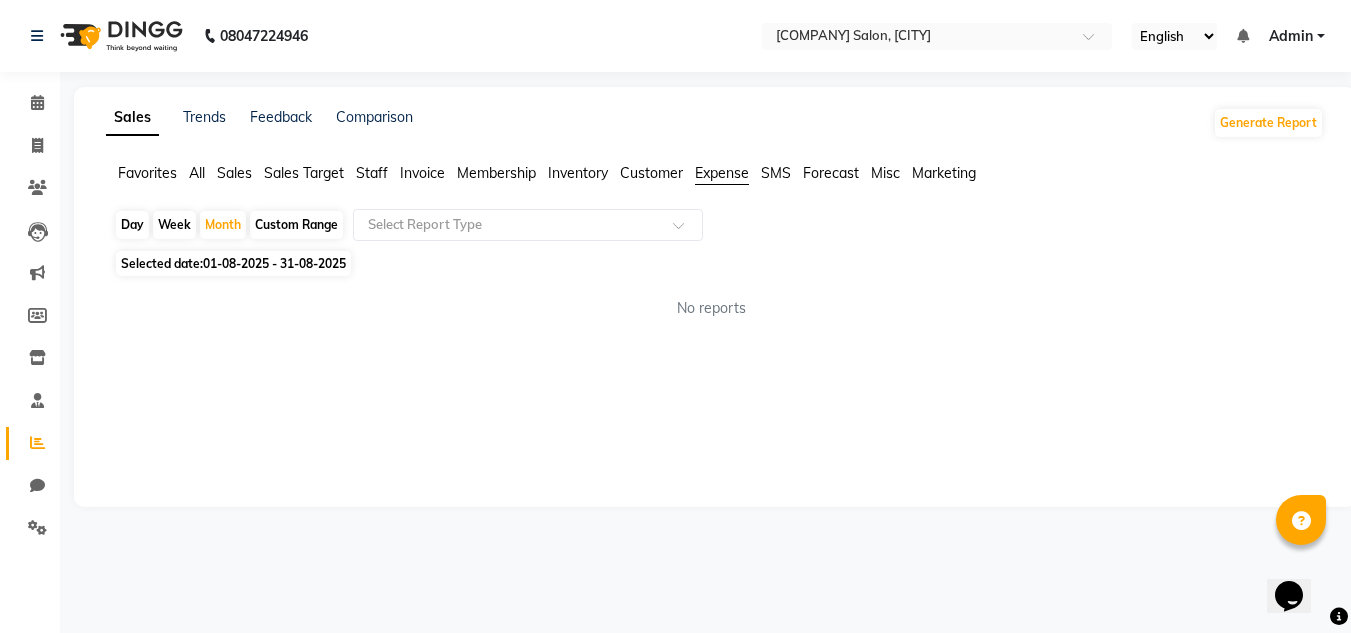 select on "8" 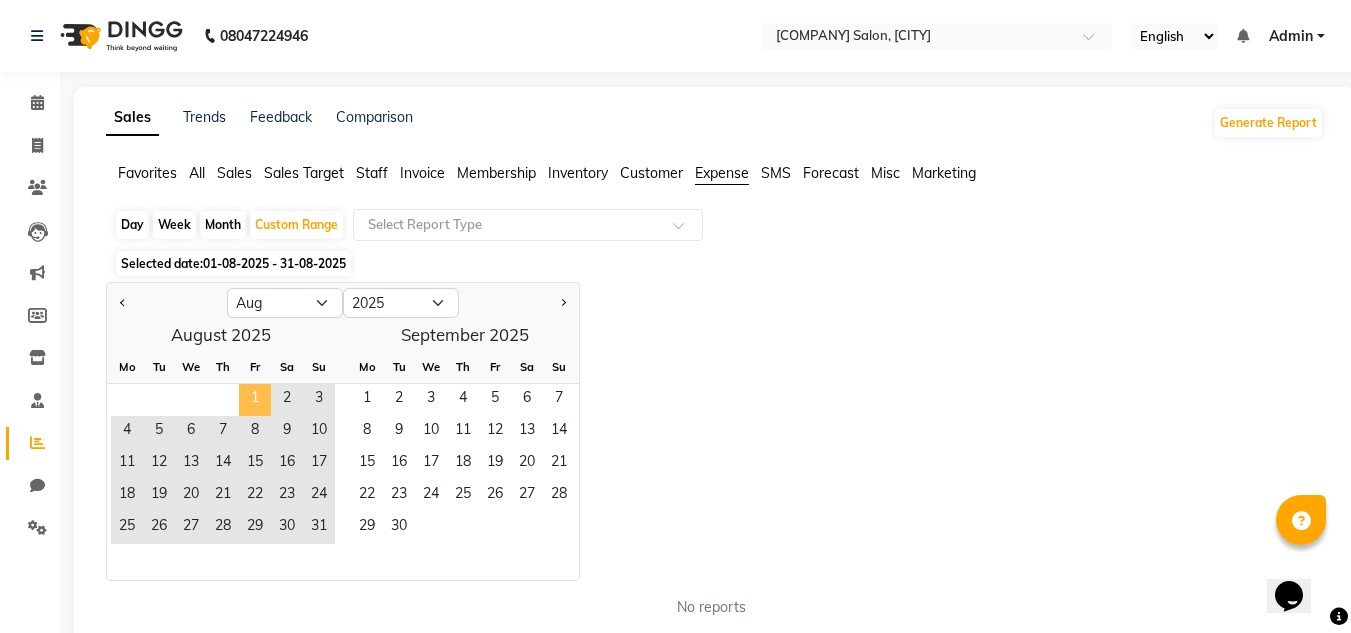 click on "1" 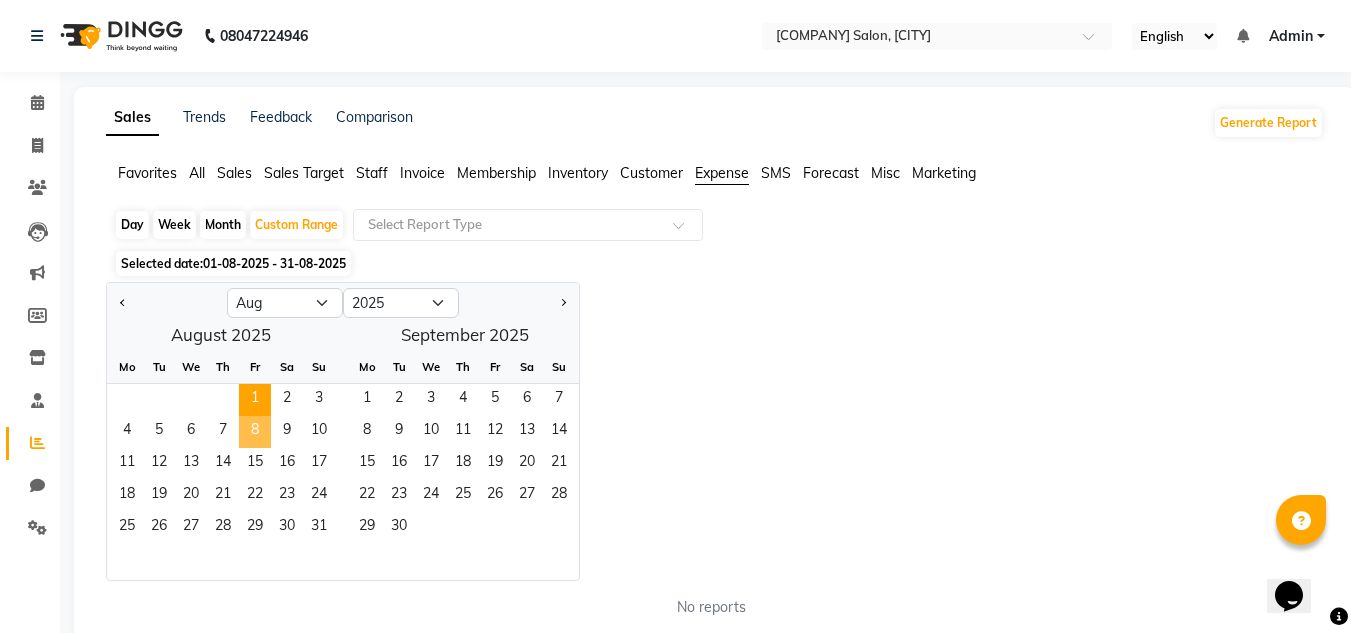 click on "8" 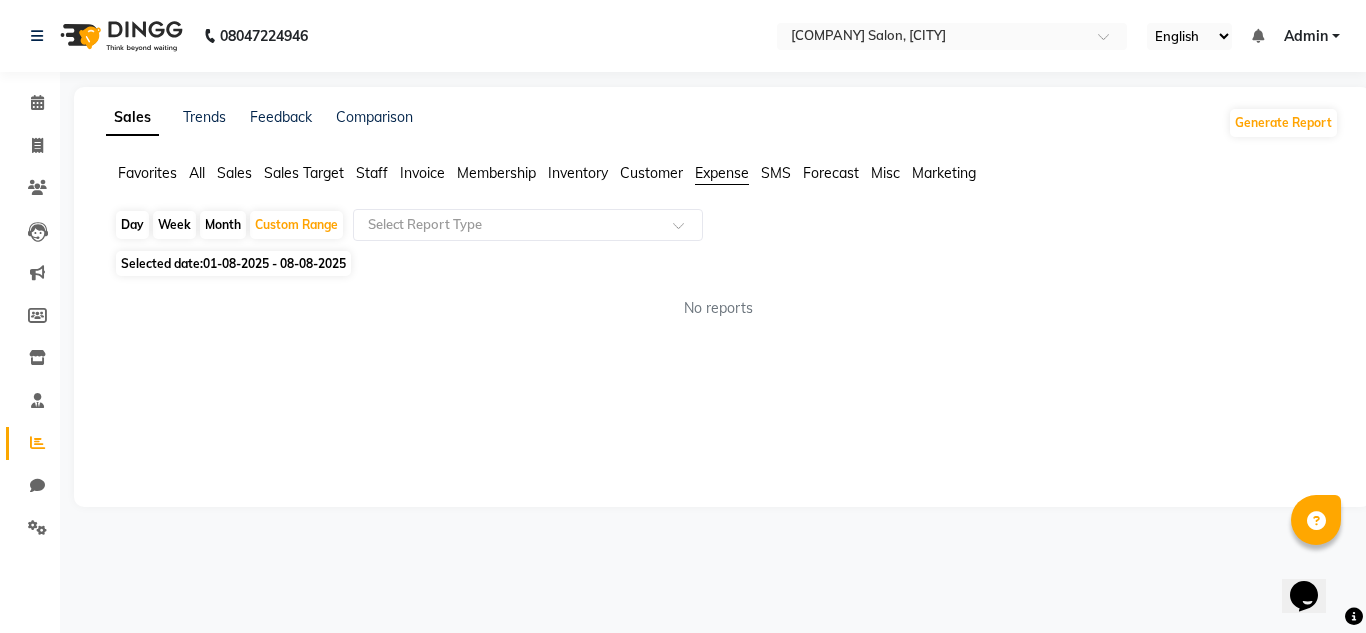 click on "01-08-2025 - 08-08-2025" 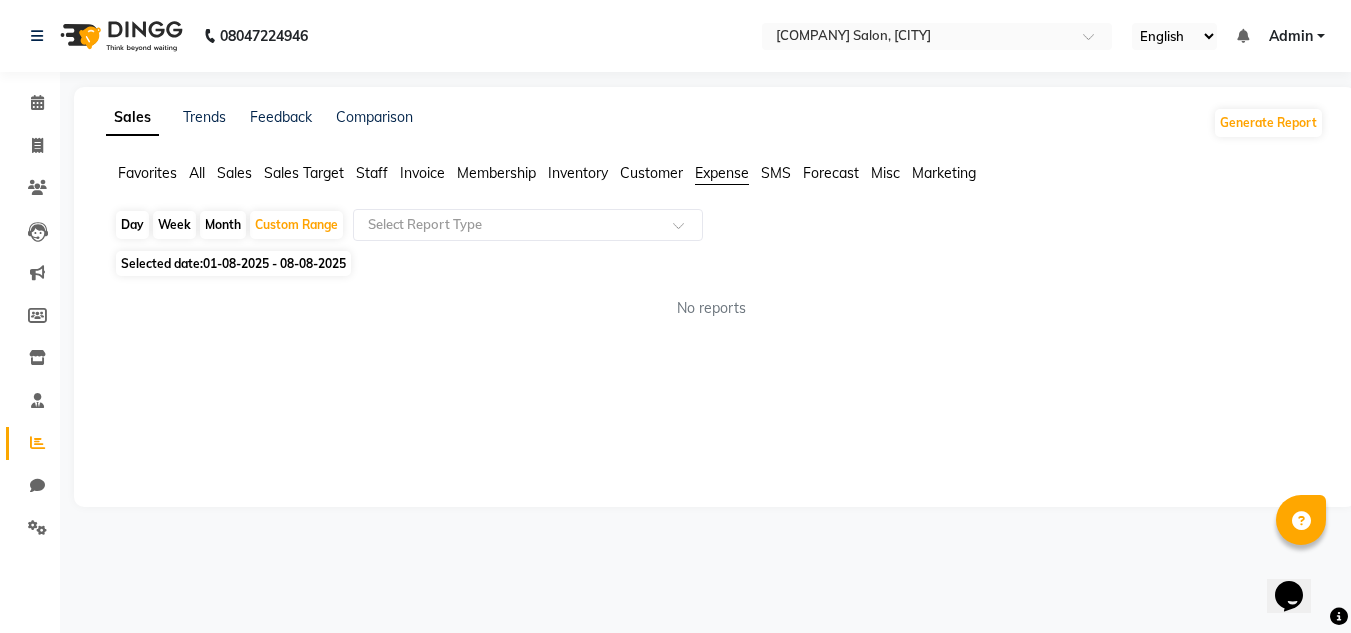 select on "8" 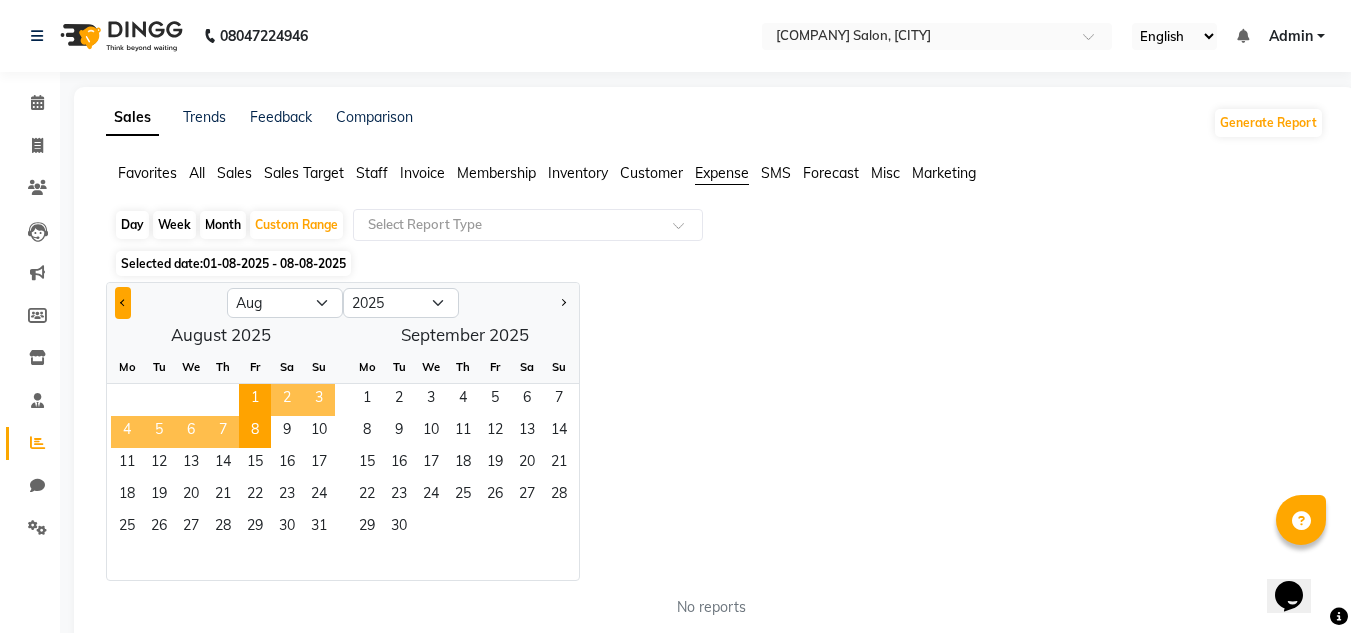 click 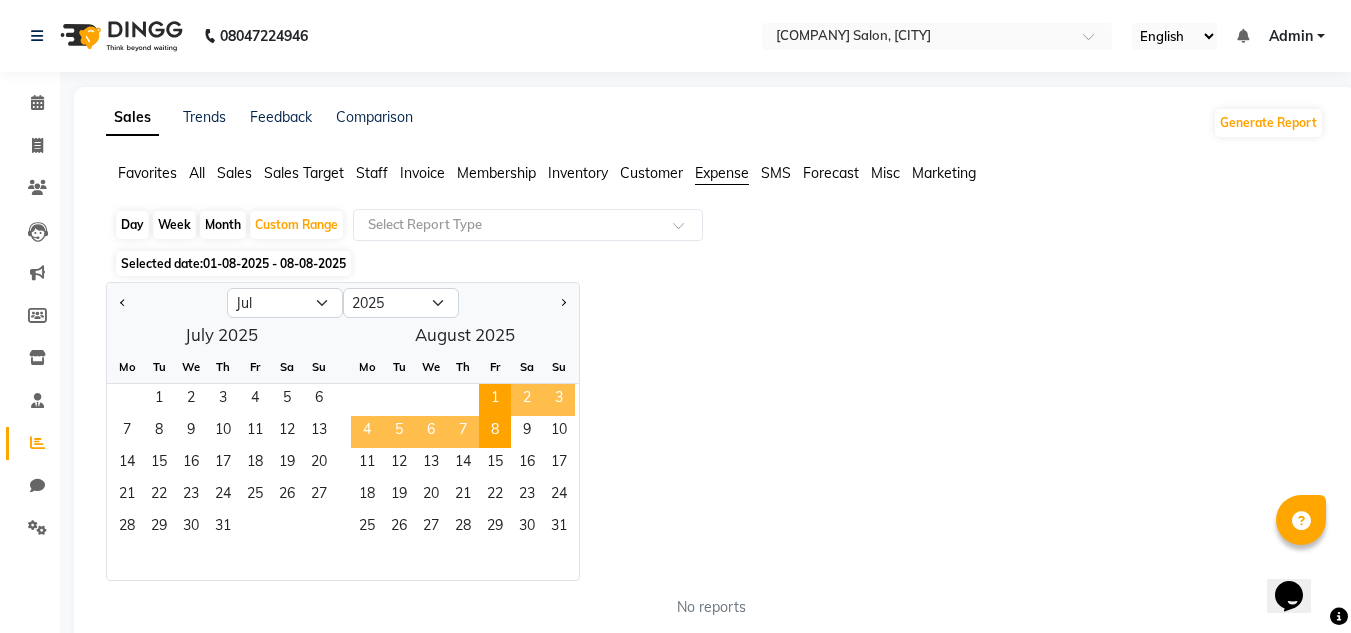 click on "Month" 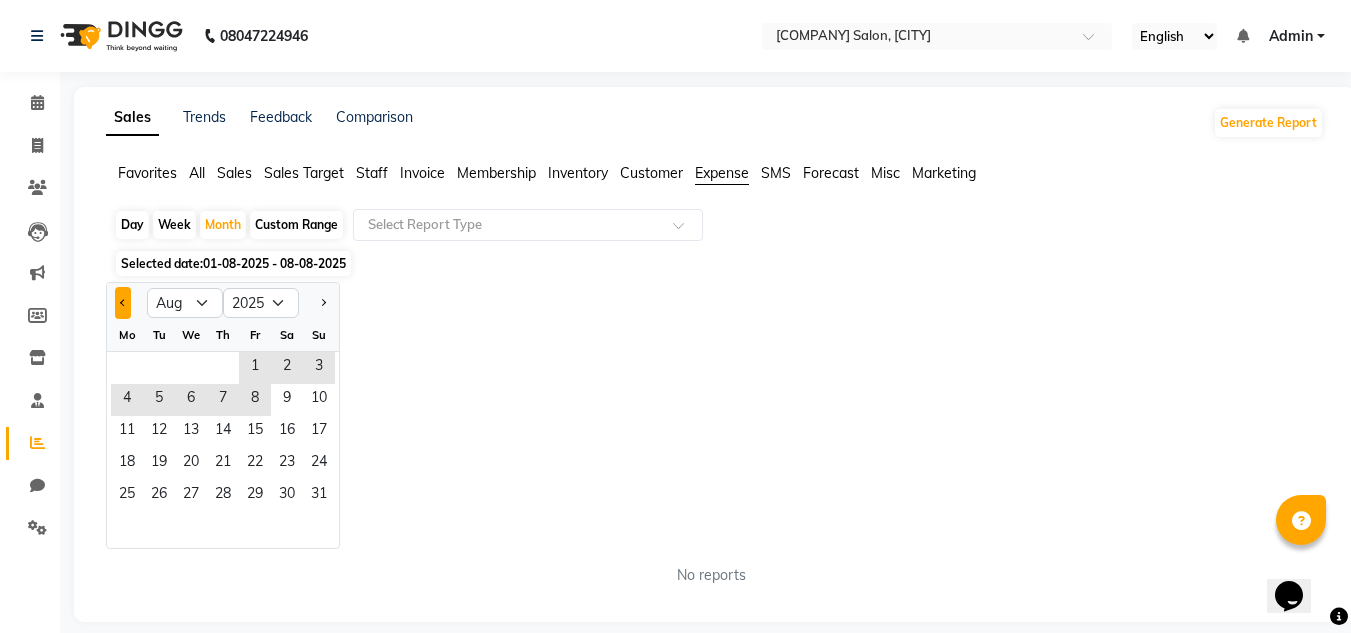 click 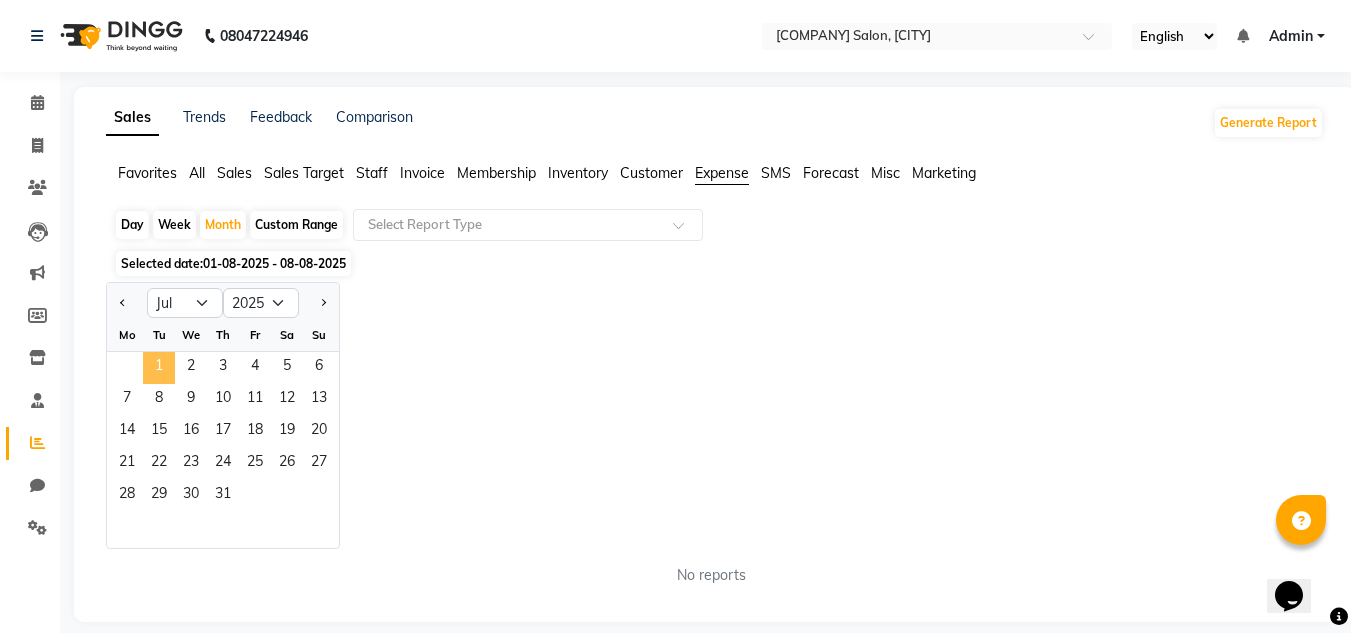 click on "1" 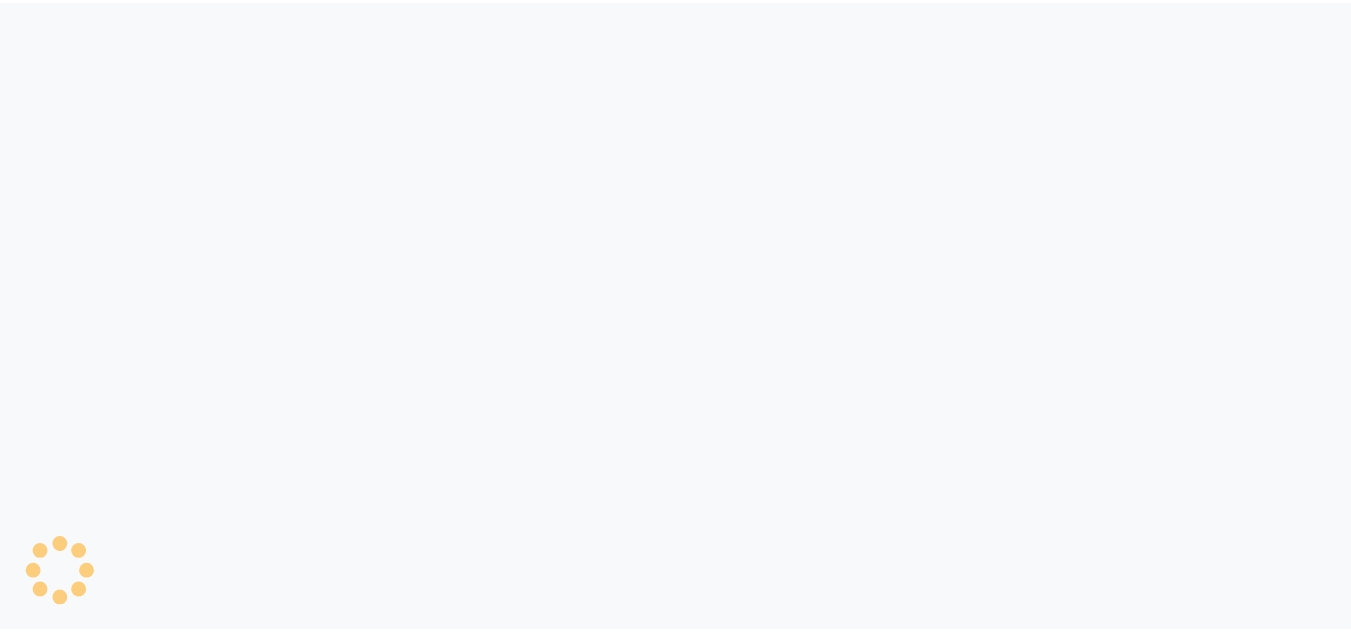 scroll, scrollTop: 0, scrollLeft: 0, axis: both 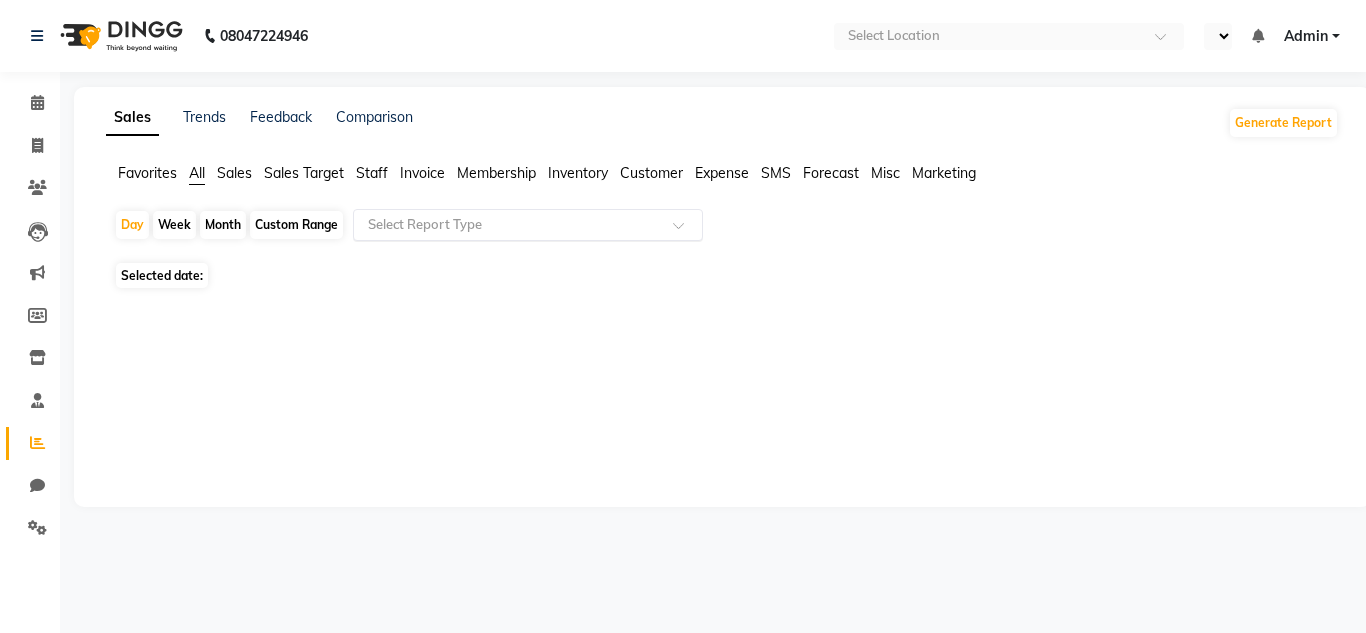 select on "en" 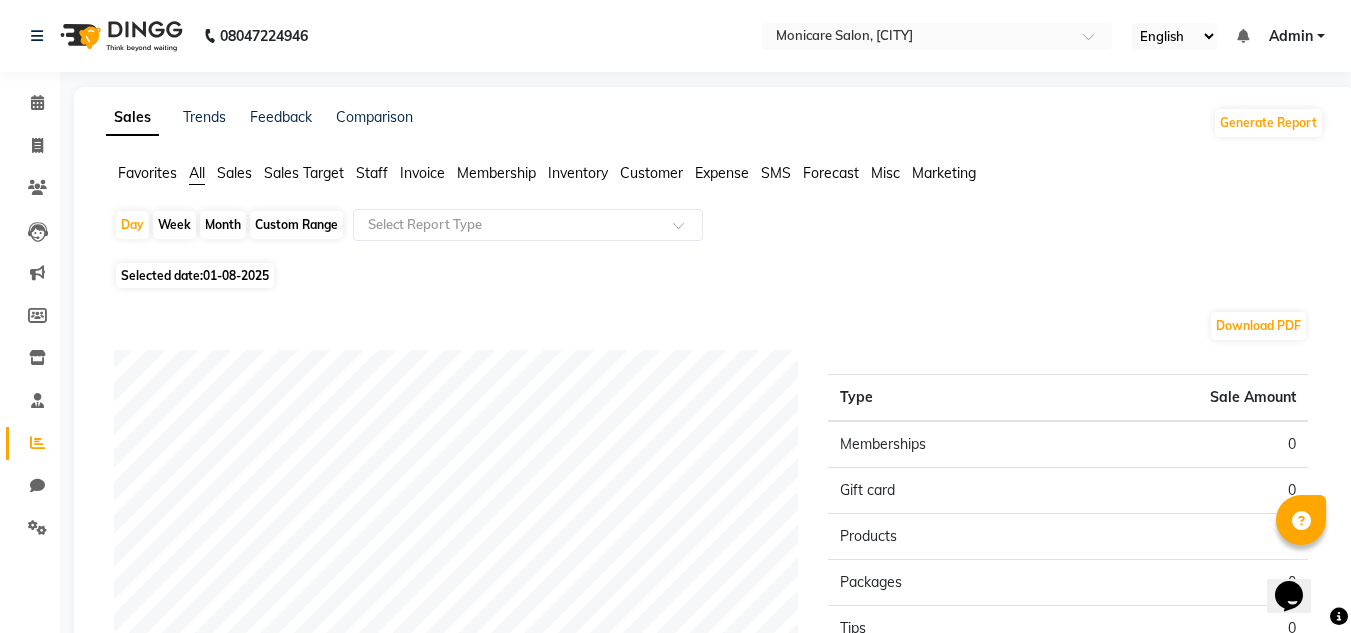 scroll, scrollTop: 0, scrollLeft: 0, axis: both 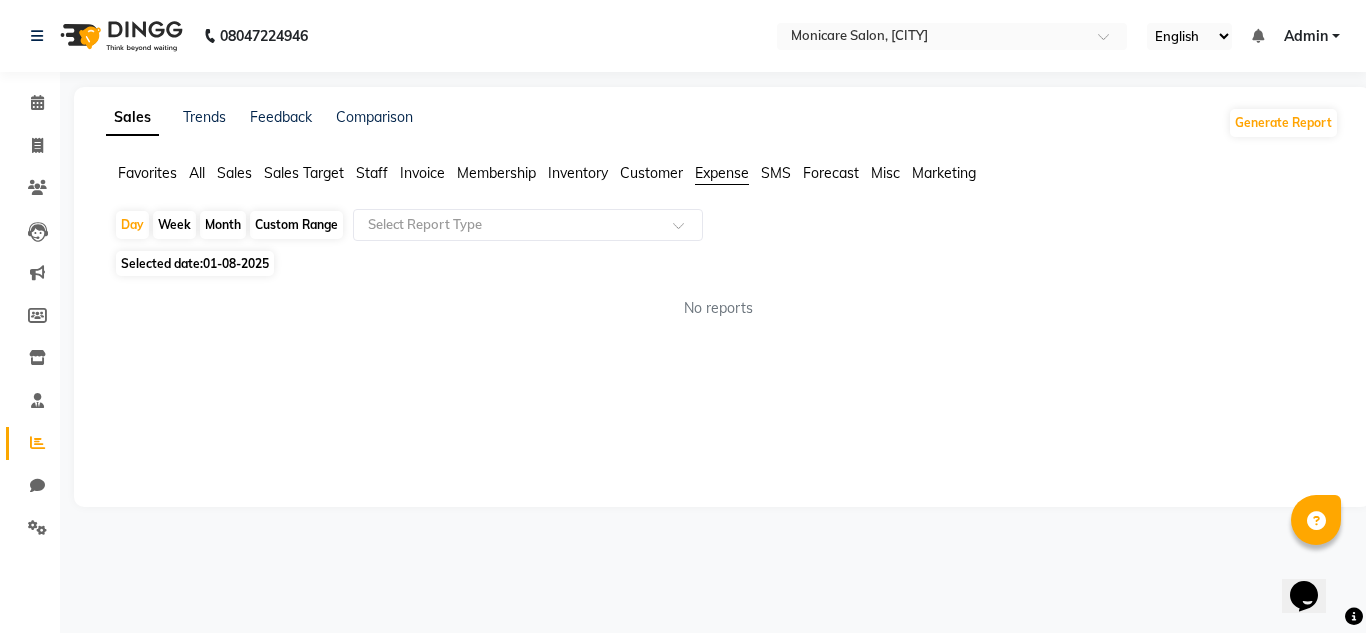 click on "Month" 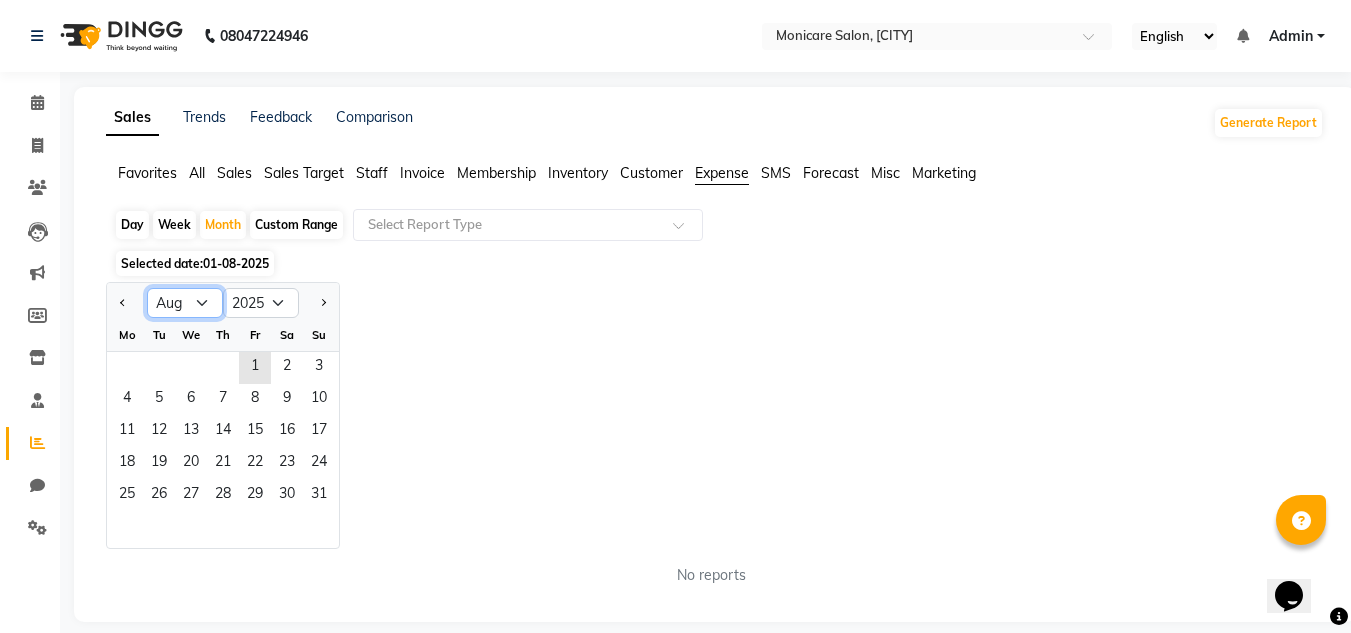 click on "Jan Feb Mar Apr May Jun Jul Aug Sep Oct Nov Dec" 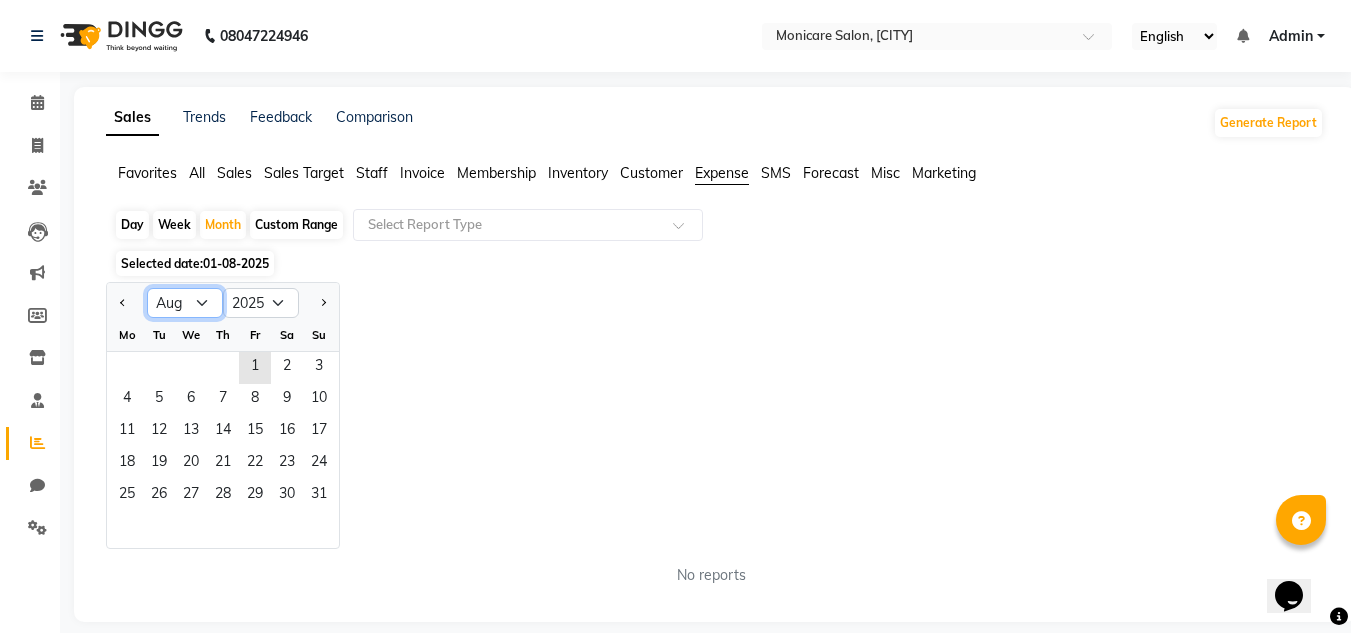 select on "7" 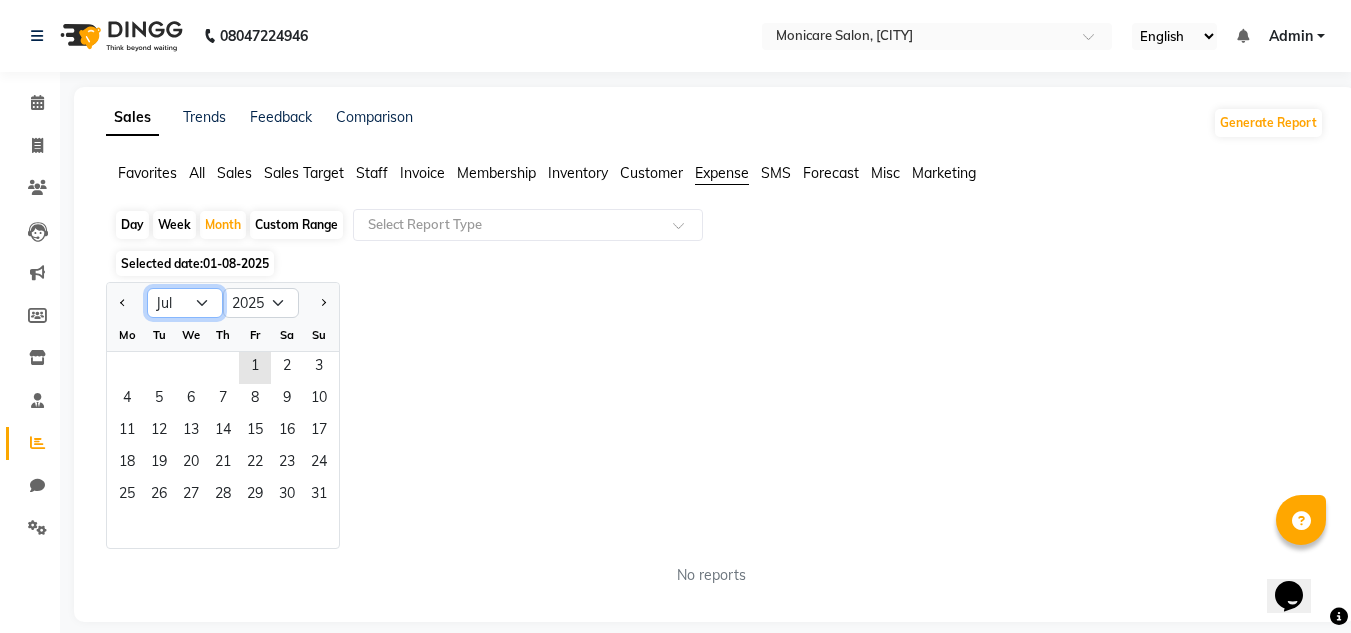 click on "Jan Feb Mar Apr May Jun Jul Aug Sep Oct Nov Dec" 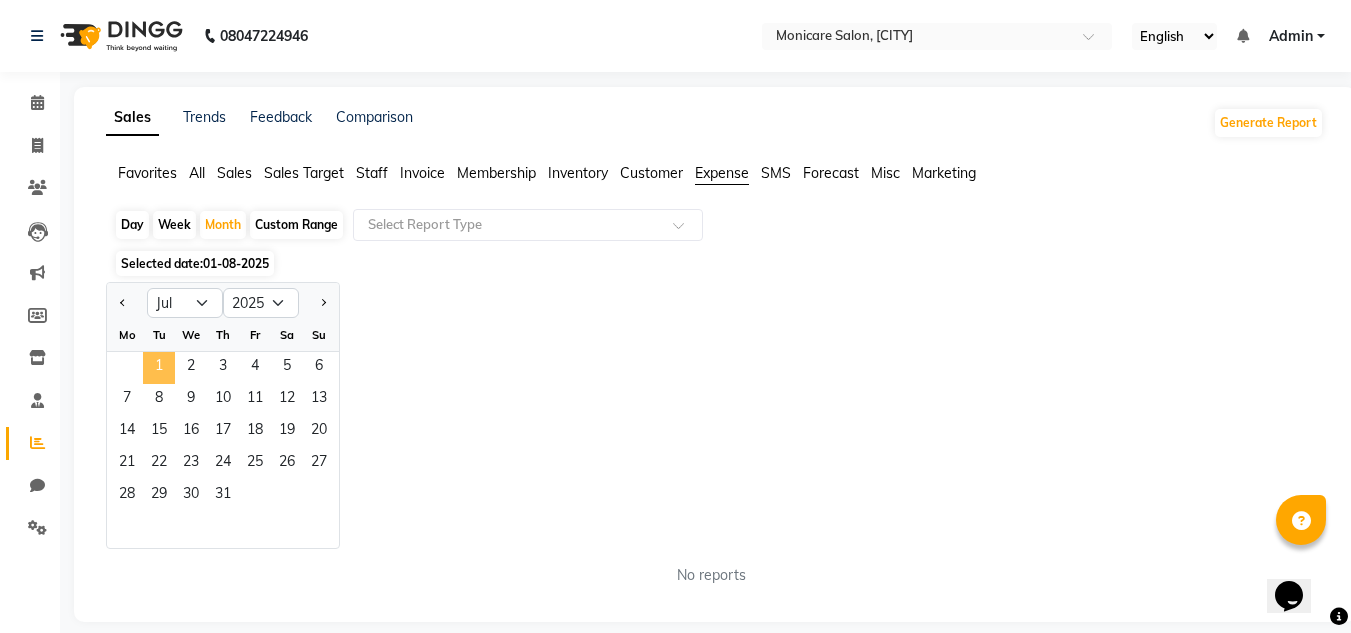 click on "1" 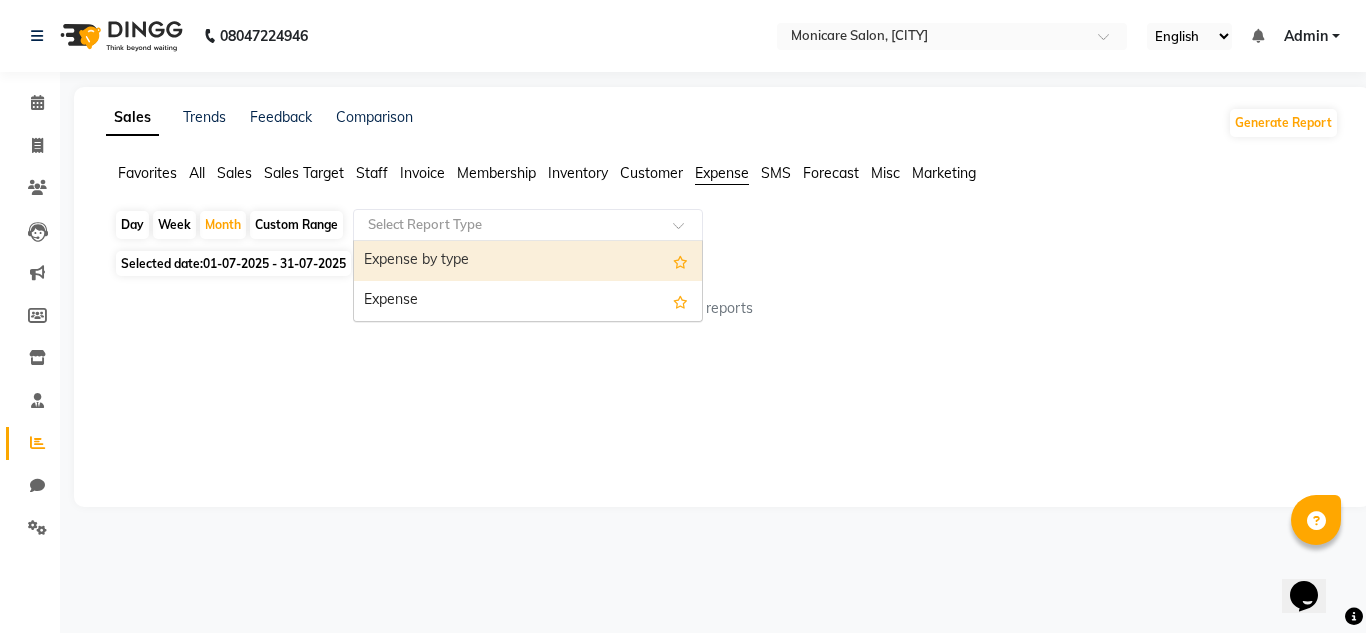 click 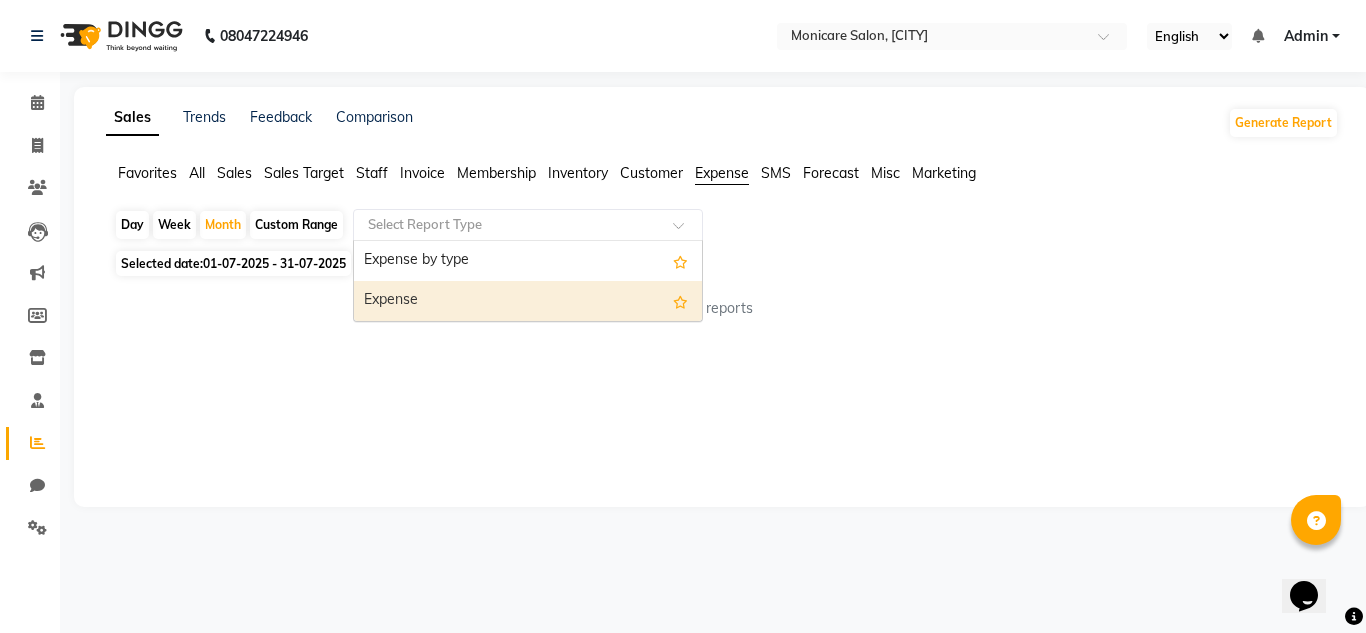 click on "Expense" at bounding box center [528, 301] 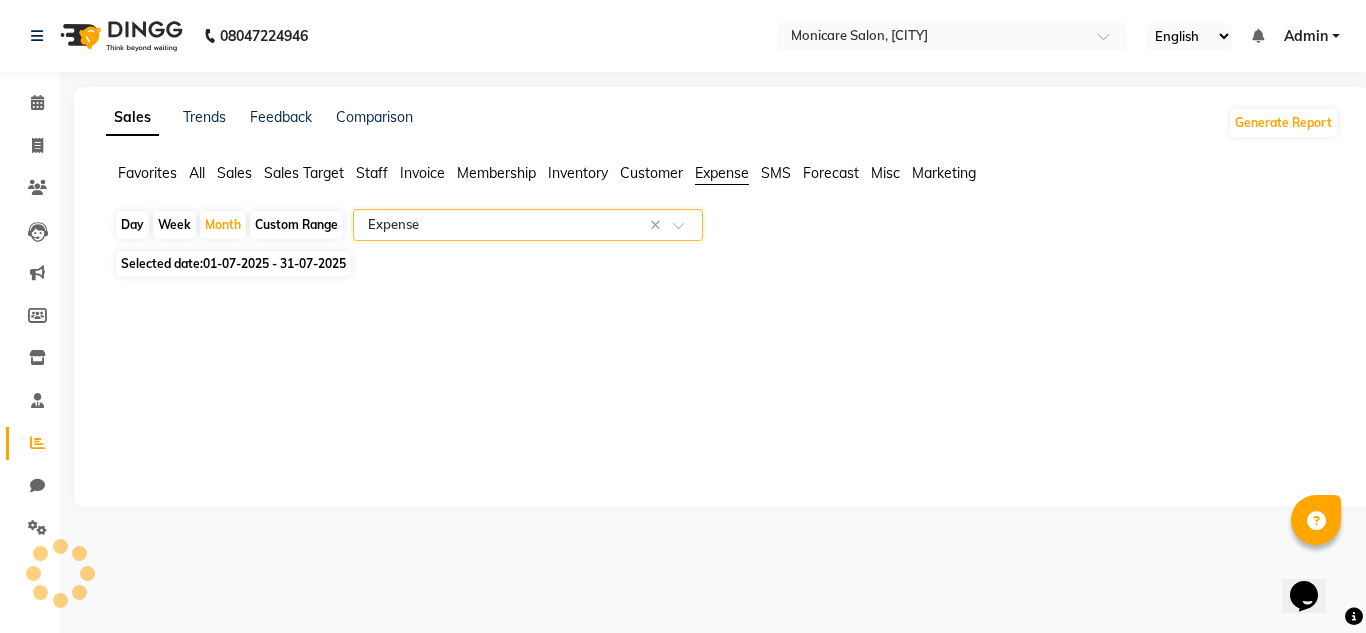 select on "full_report" 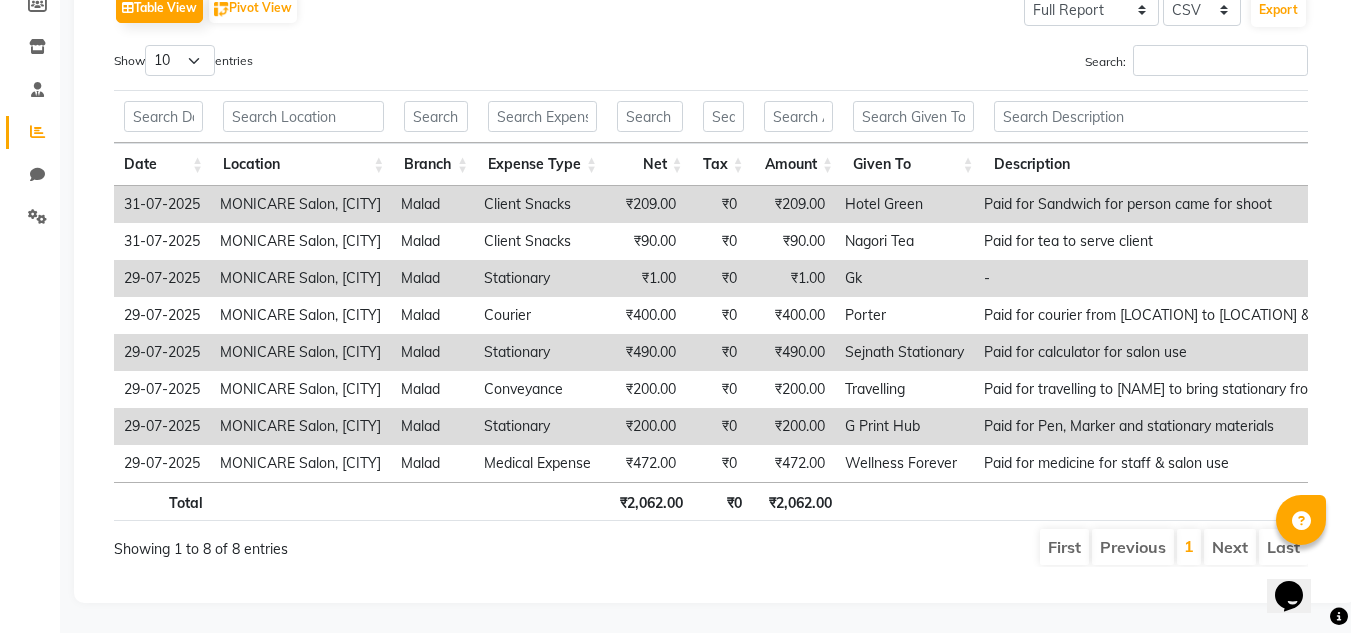 scroll, scrollTop: 341, scrollLeft: 0, axis: vertical 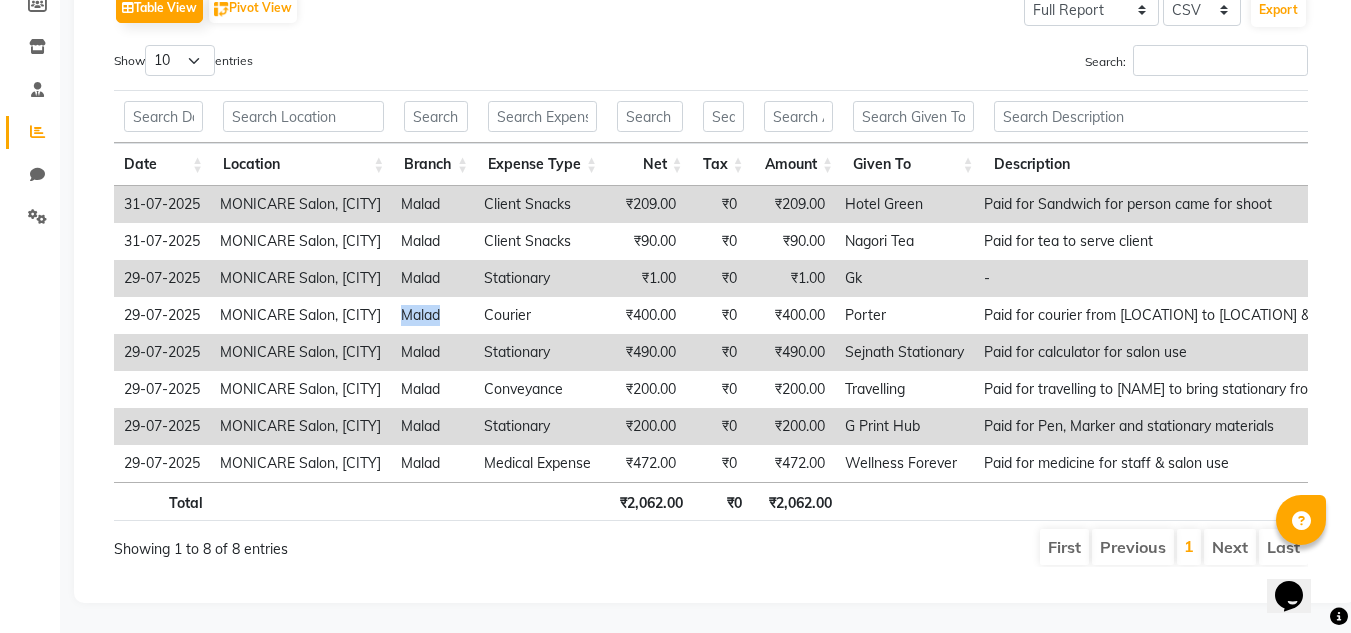 click on "Malad" at bounding box center [432, 315] 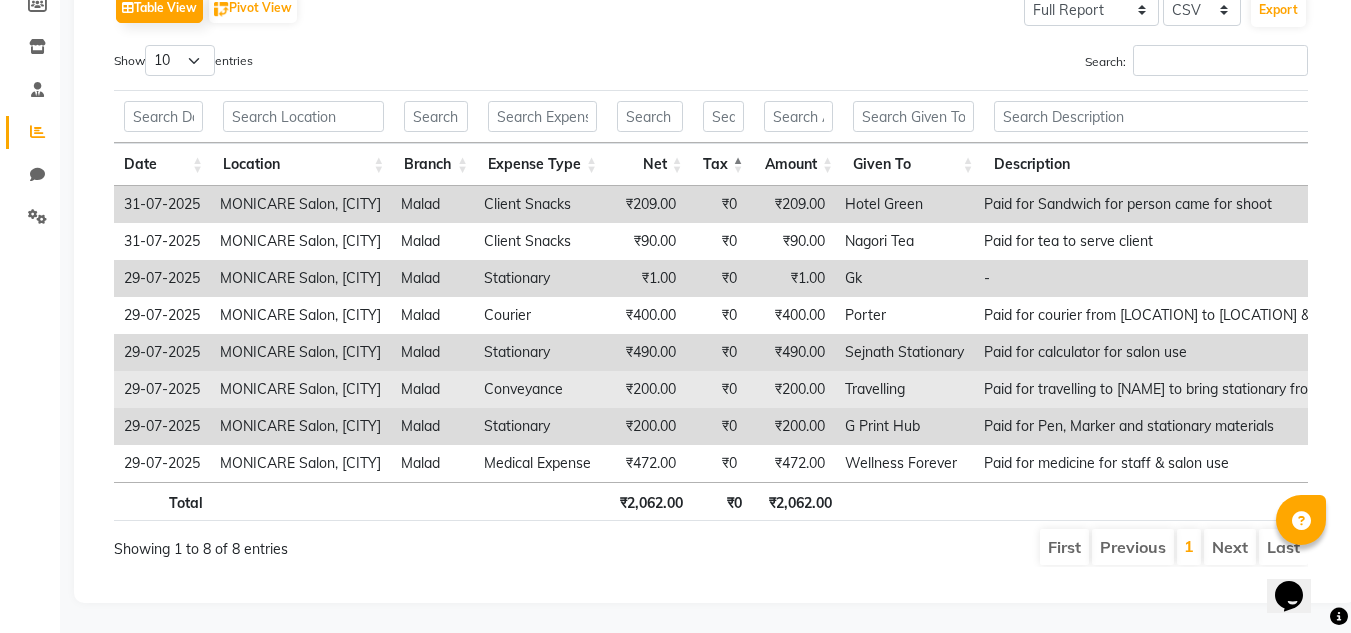 scroll, scrollTop: 0, scrollLeft: 0, axis: both 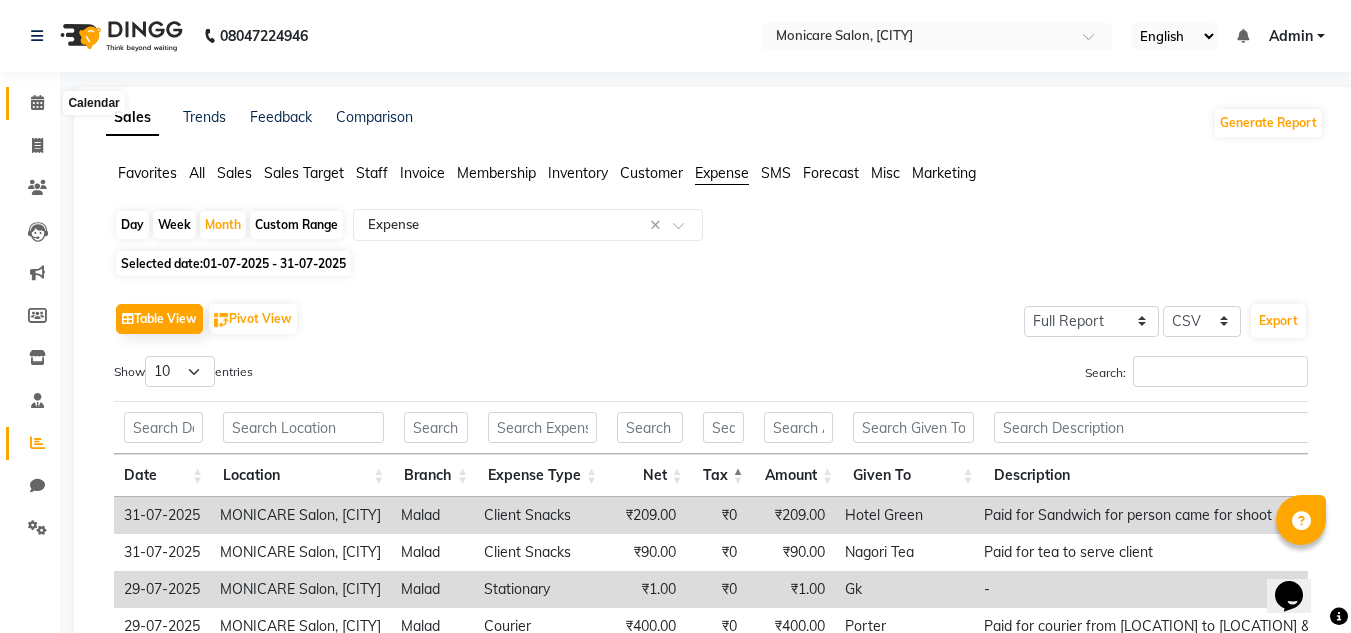 click 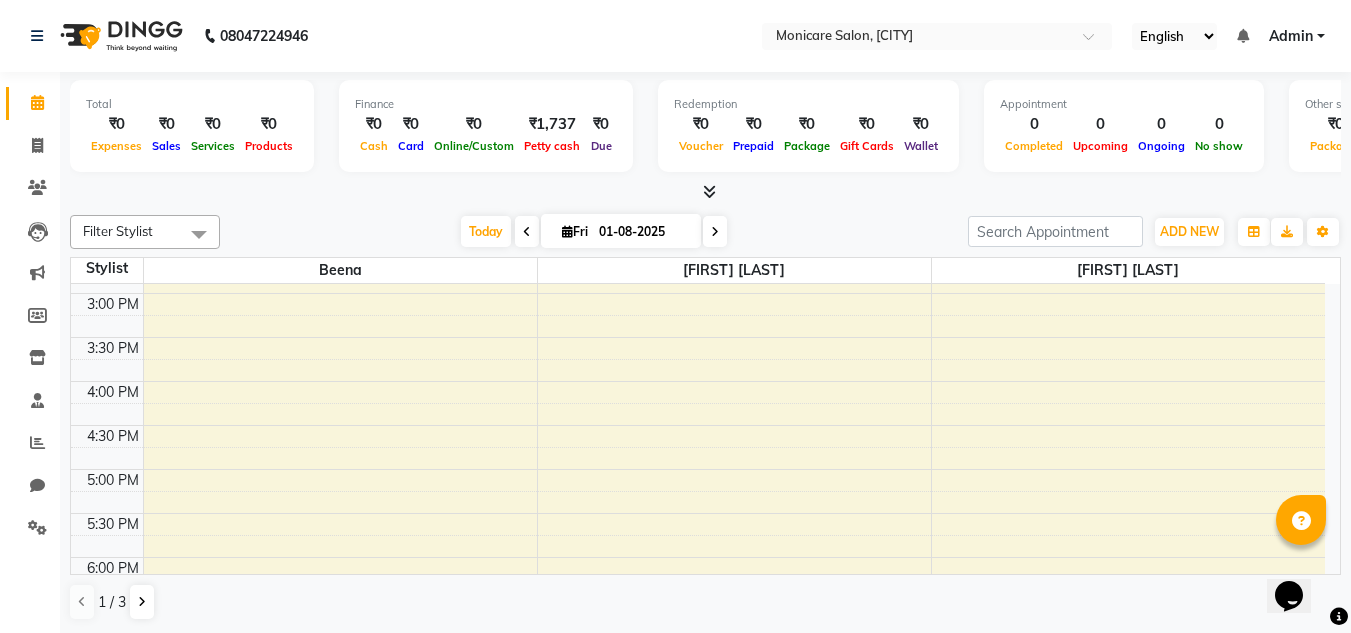 scroll, scrollTop: 853, scrollLeft: 0, axis: vertical 